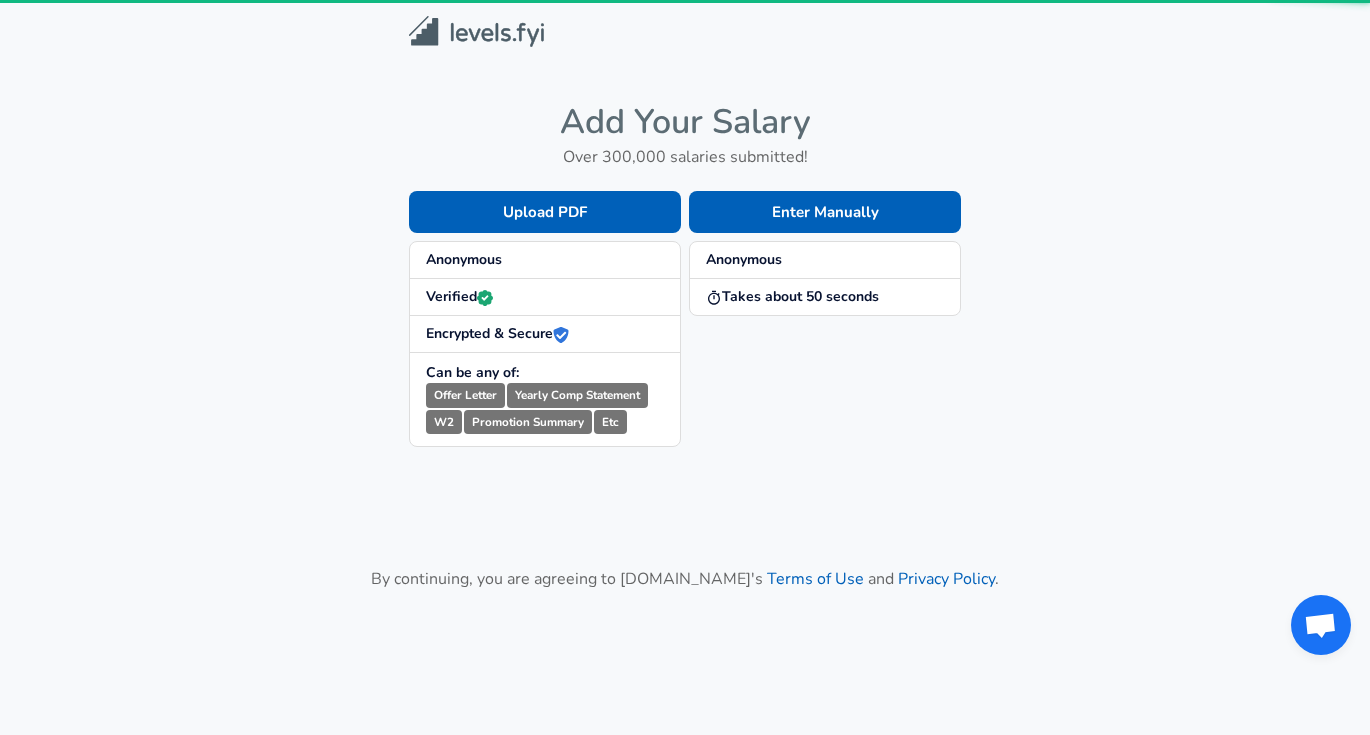 scroll, scrollTop: 0, scrollLeft: 0, axis: both 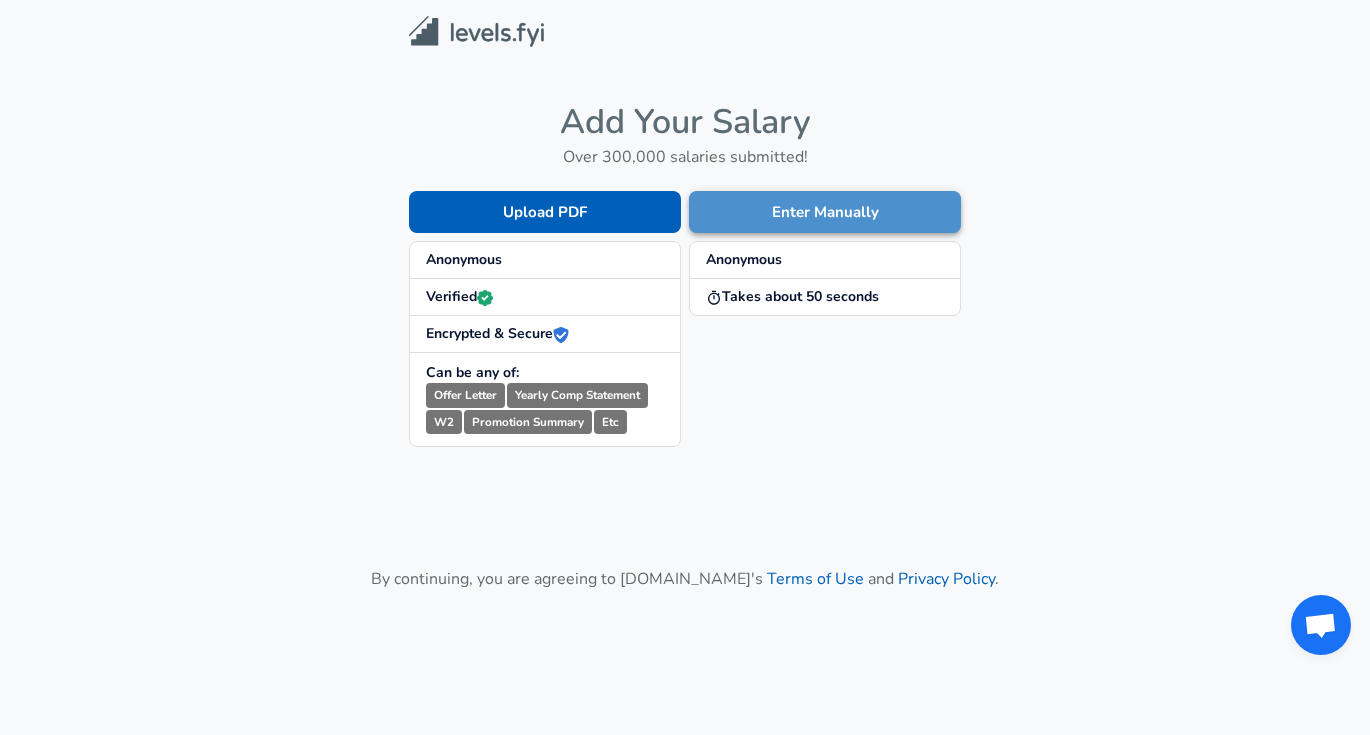click on "Enter Manually" at bounding box center (825, 212) 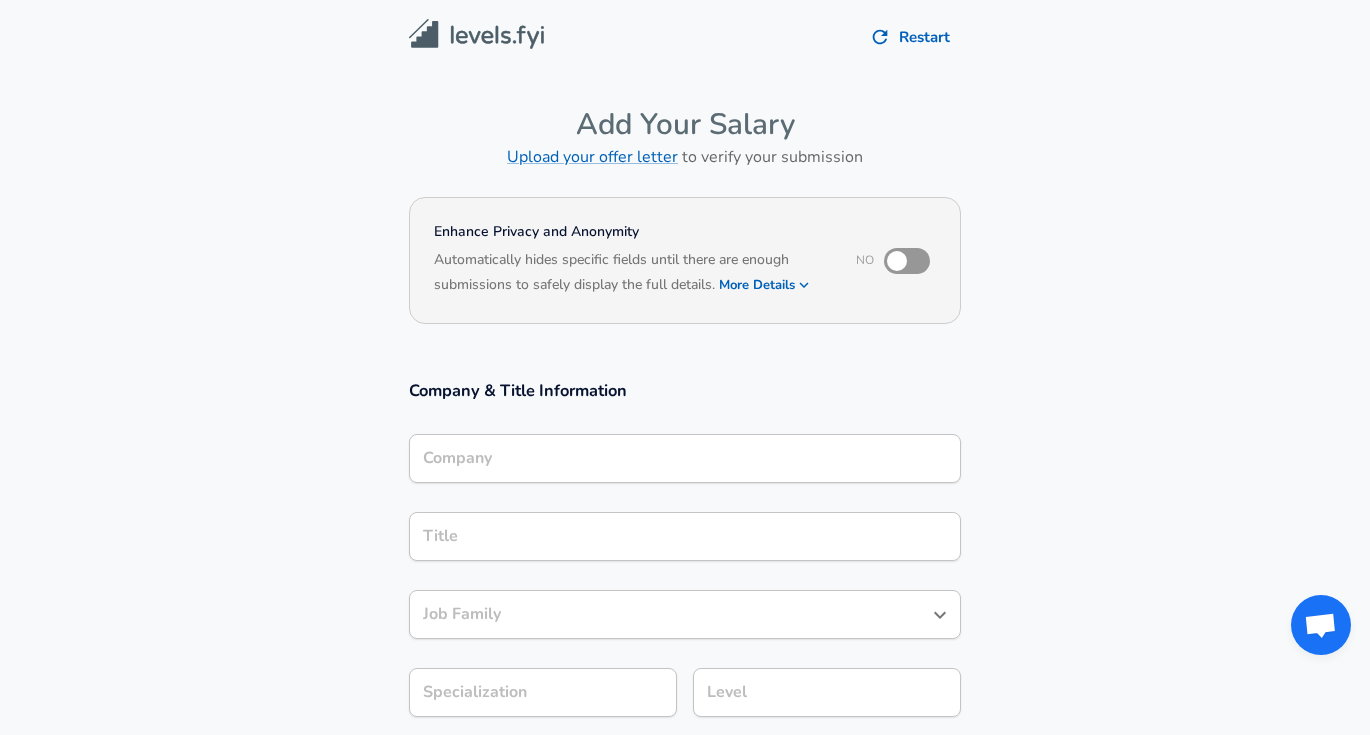 click on "Company" at bounding box center (685, 458) 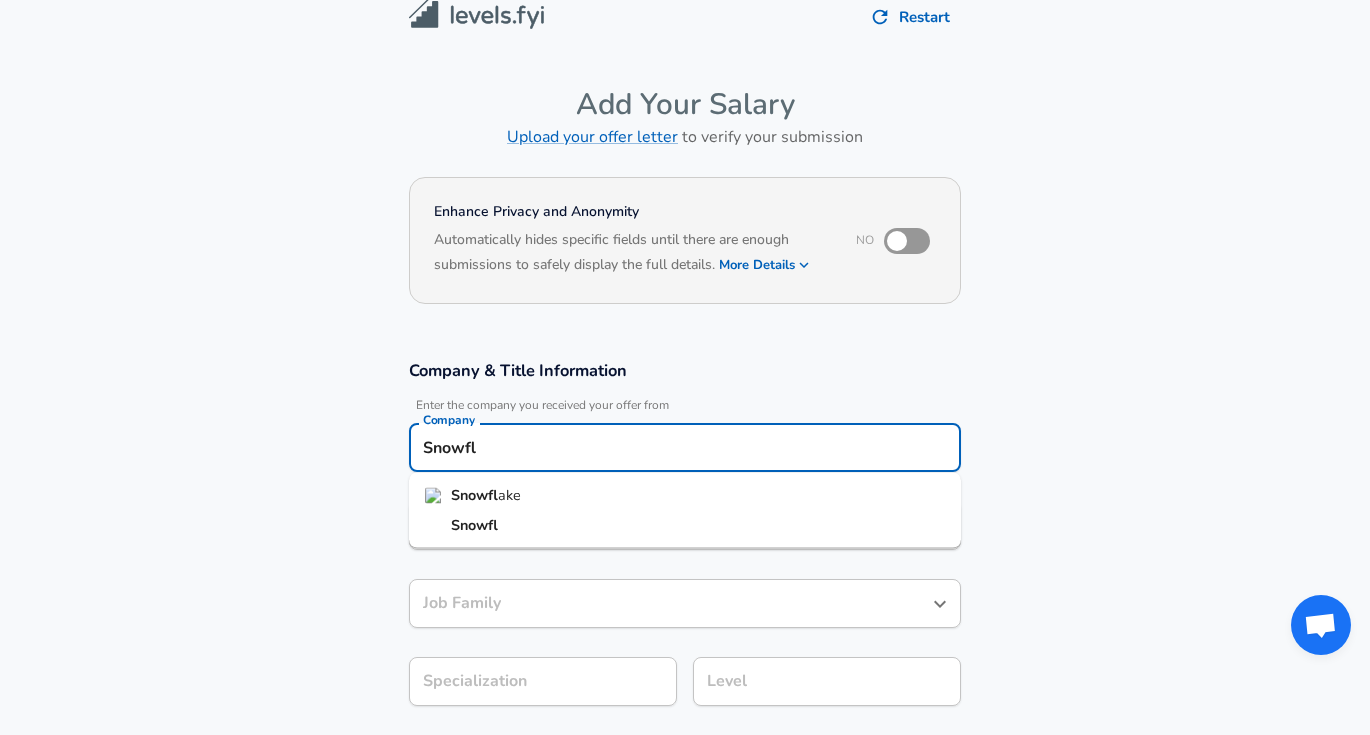 click on "Snowfl" at bounding box center [474, 495] 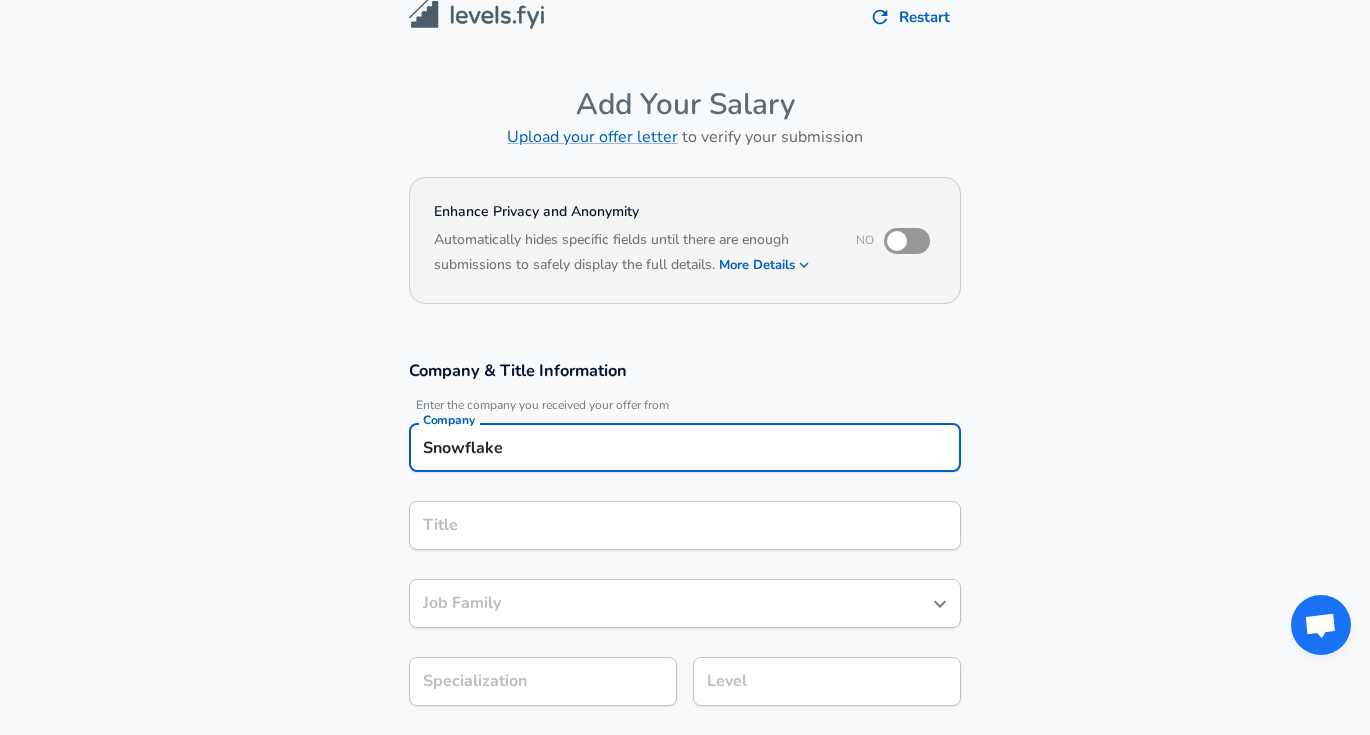 type on "Snowflake" 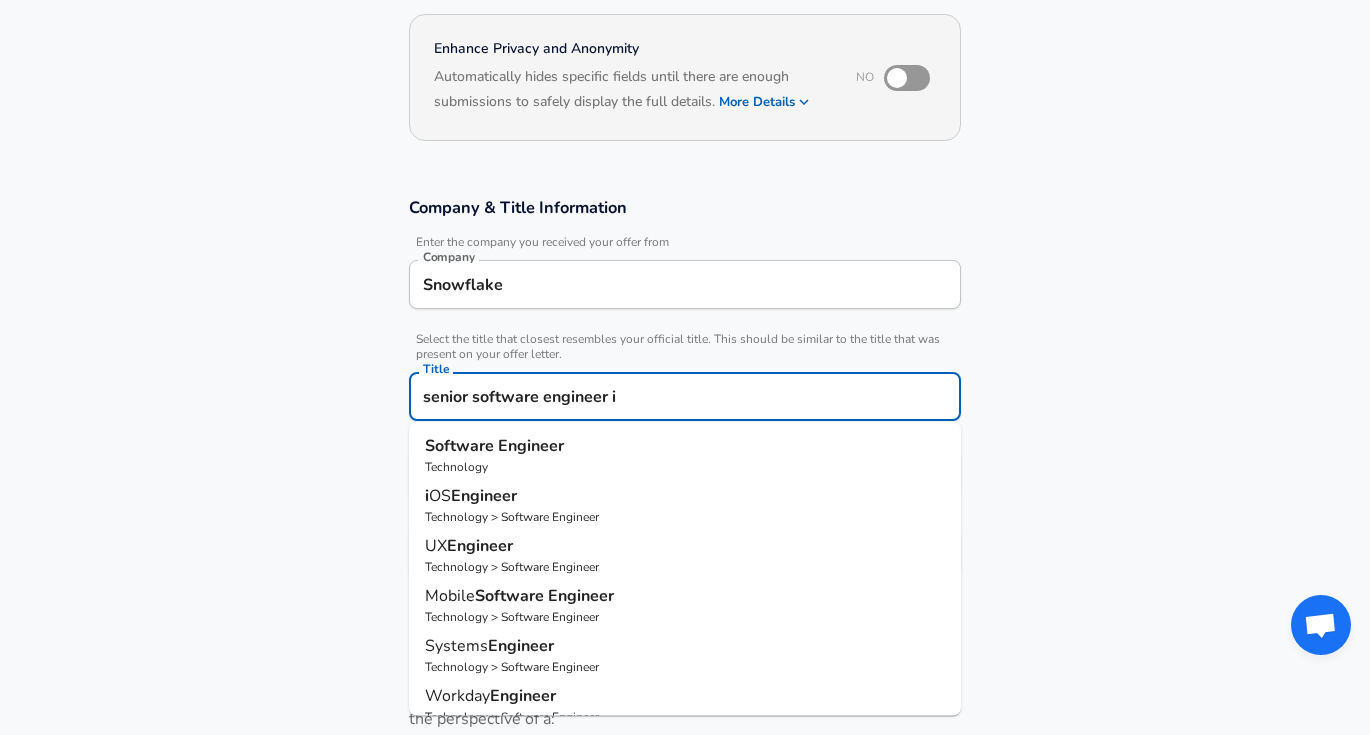 scroll, scrollTop: 229, scrollLeft: 0, axis: vertical 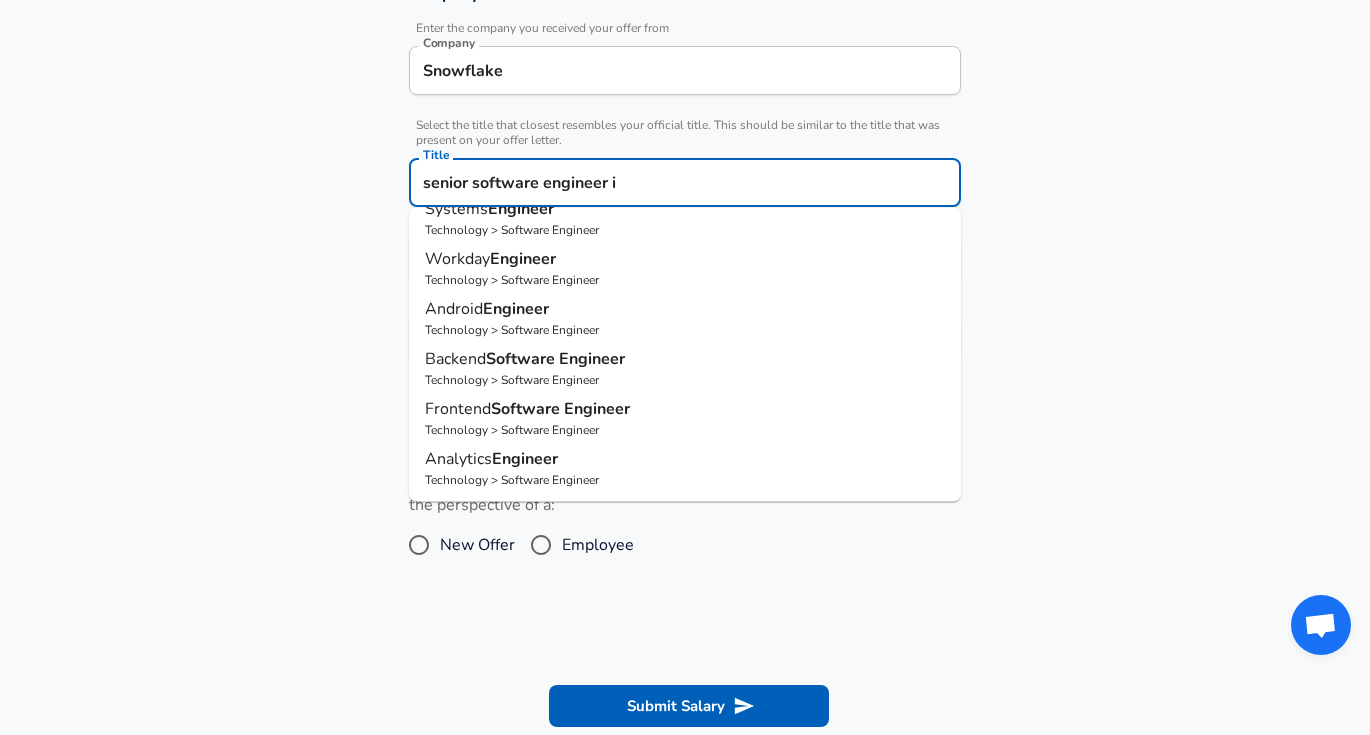 click on "senior software engineer i" at bounding box center (685, 182) 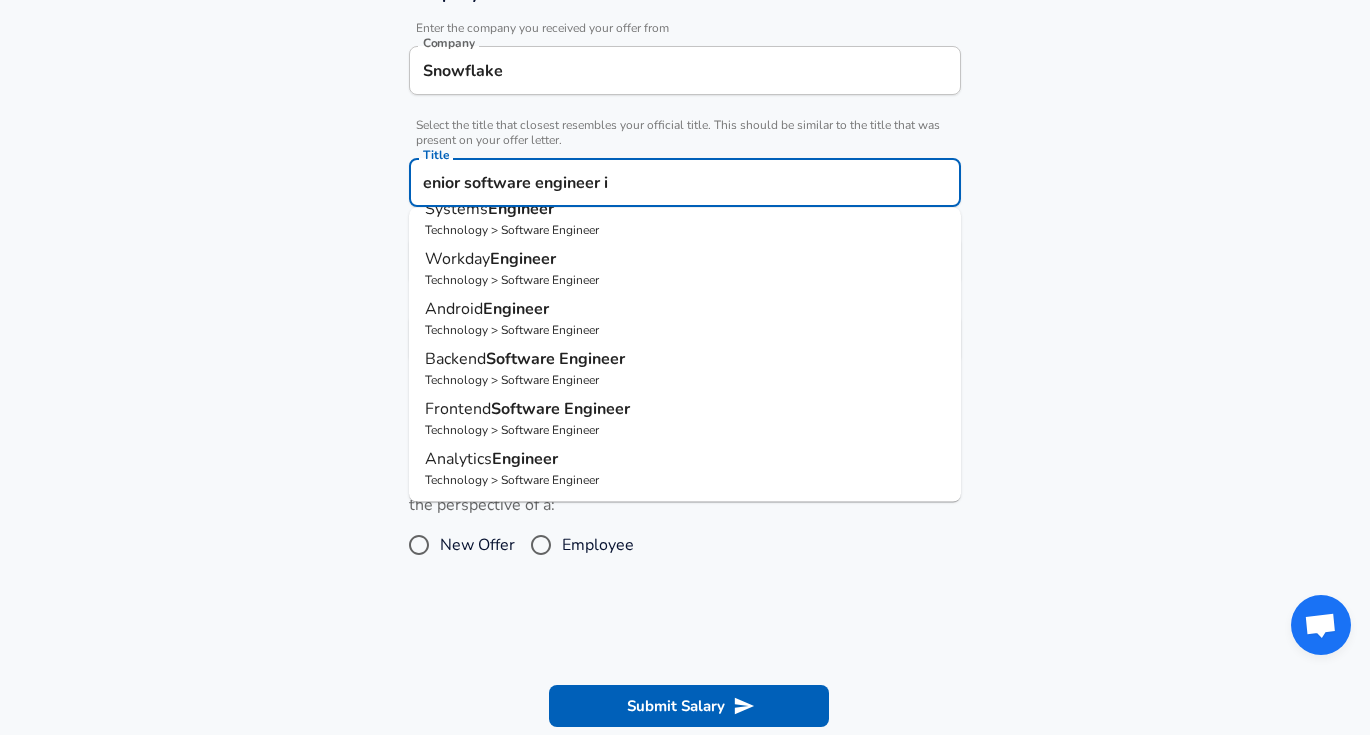 scroll, scrollTop: 0, scrollLeft: 0, axis: both 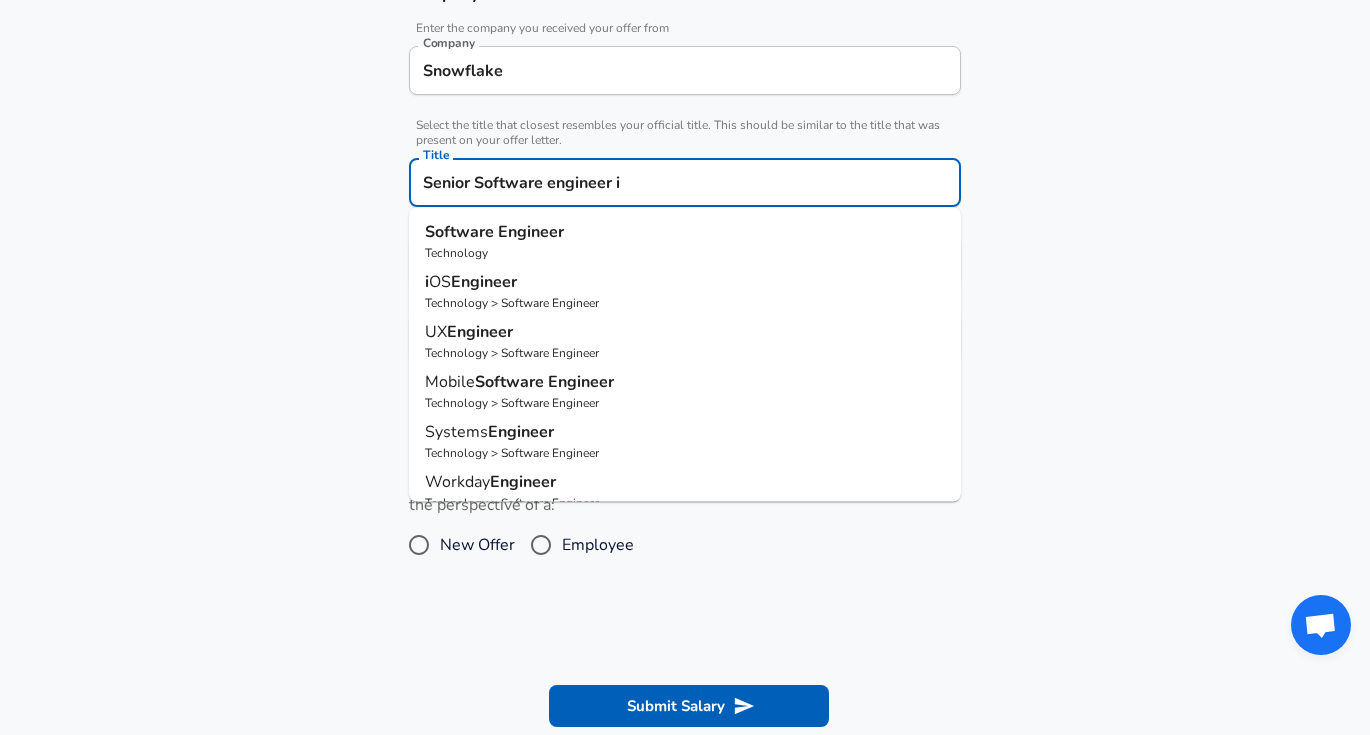 click on "Senior Software engineer i" at bounding box center [685, 182] 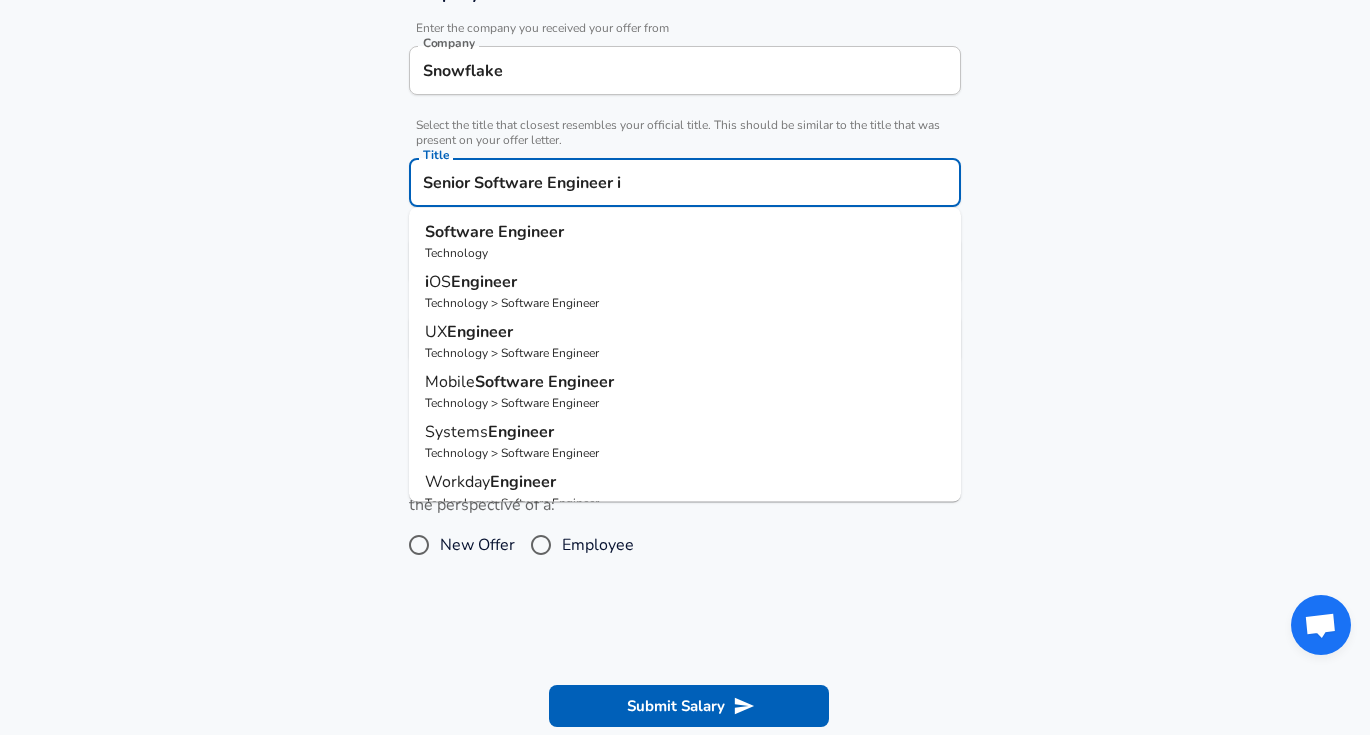 click on "Senior Software Engineer i" at bounding box center (685, 182) 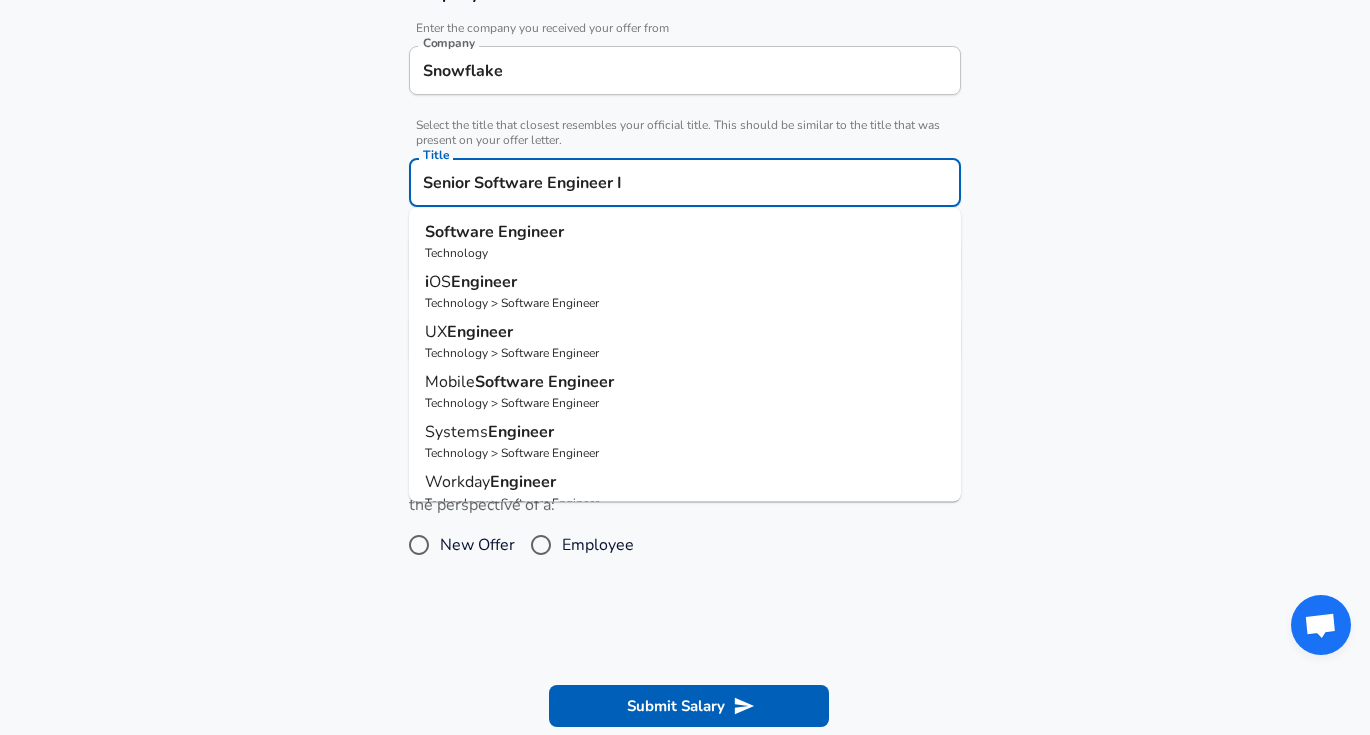 type on "Senior Software Engineer I" 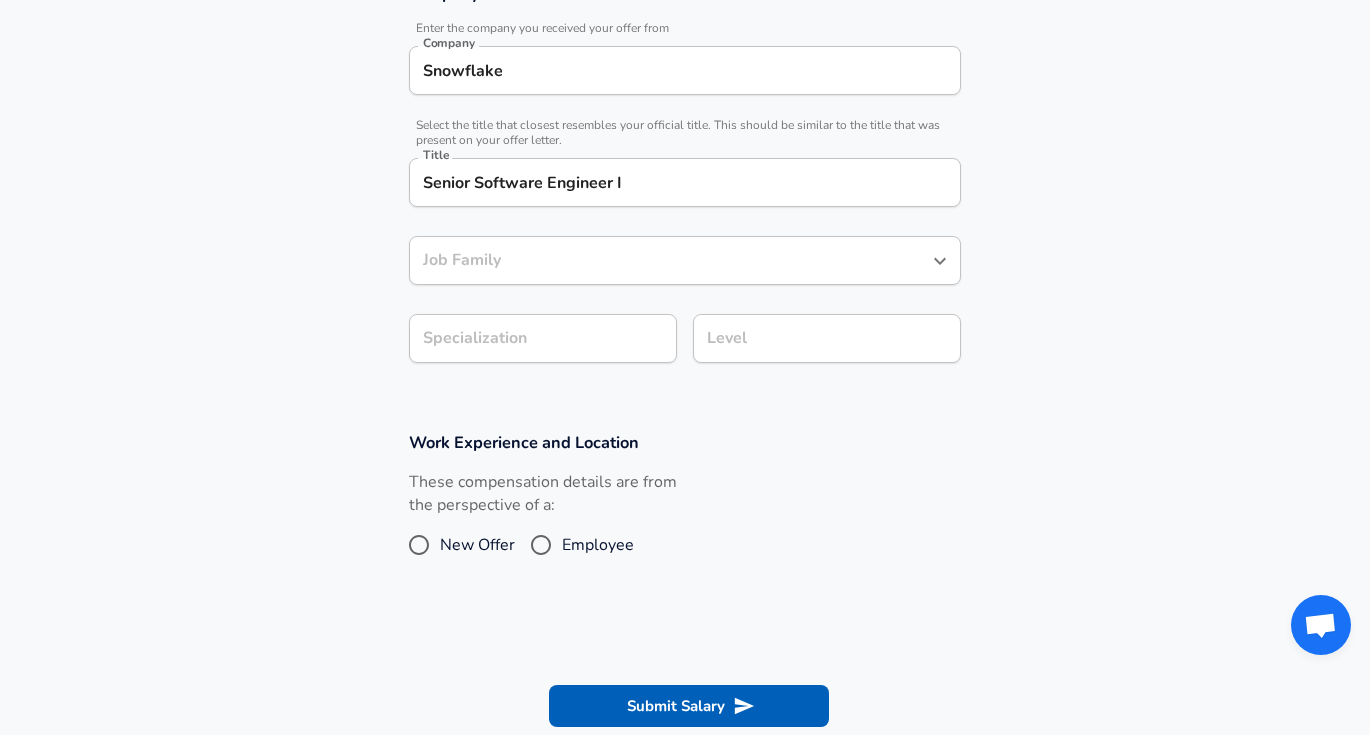 click on "Job Family" at bounding box center (670, 260) 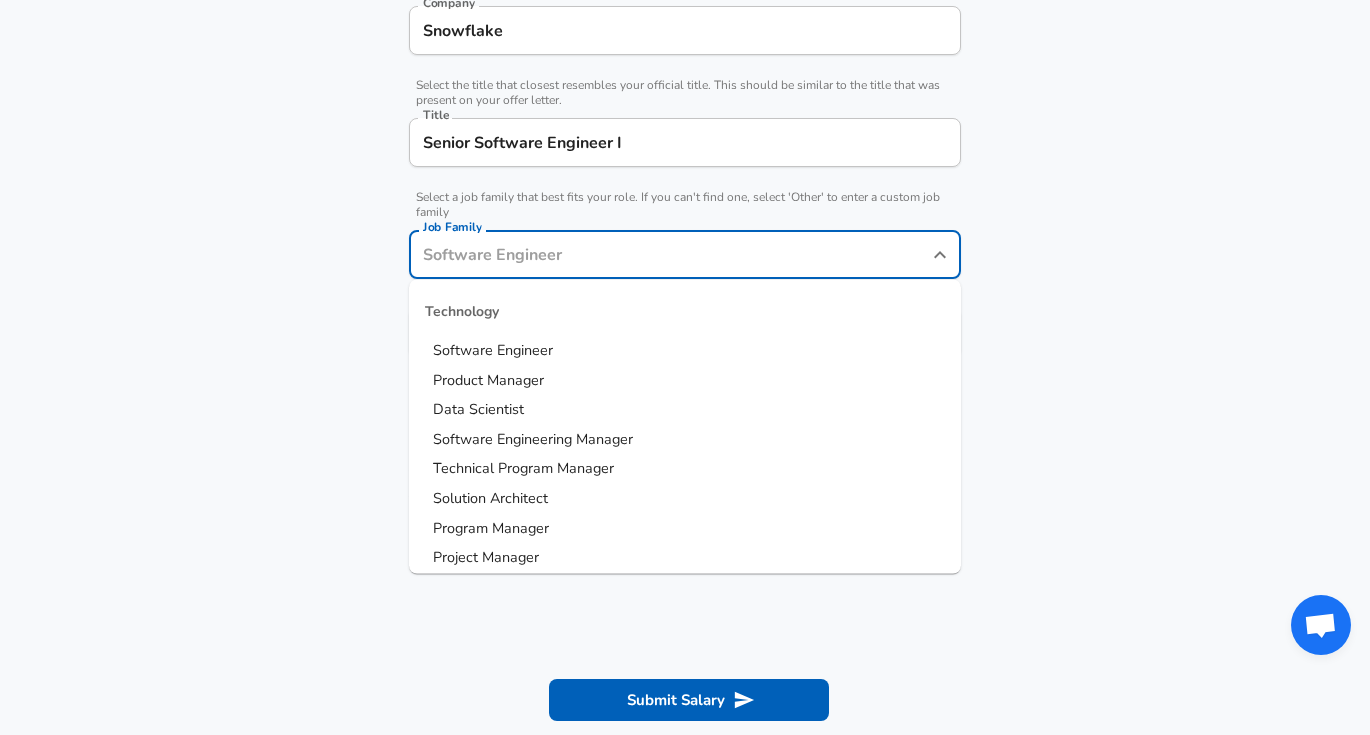 click on "Software Engineer" at bounding box center [493, 350] 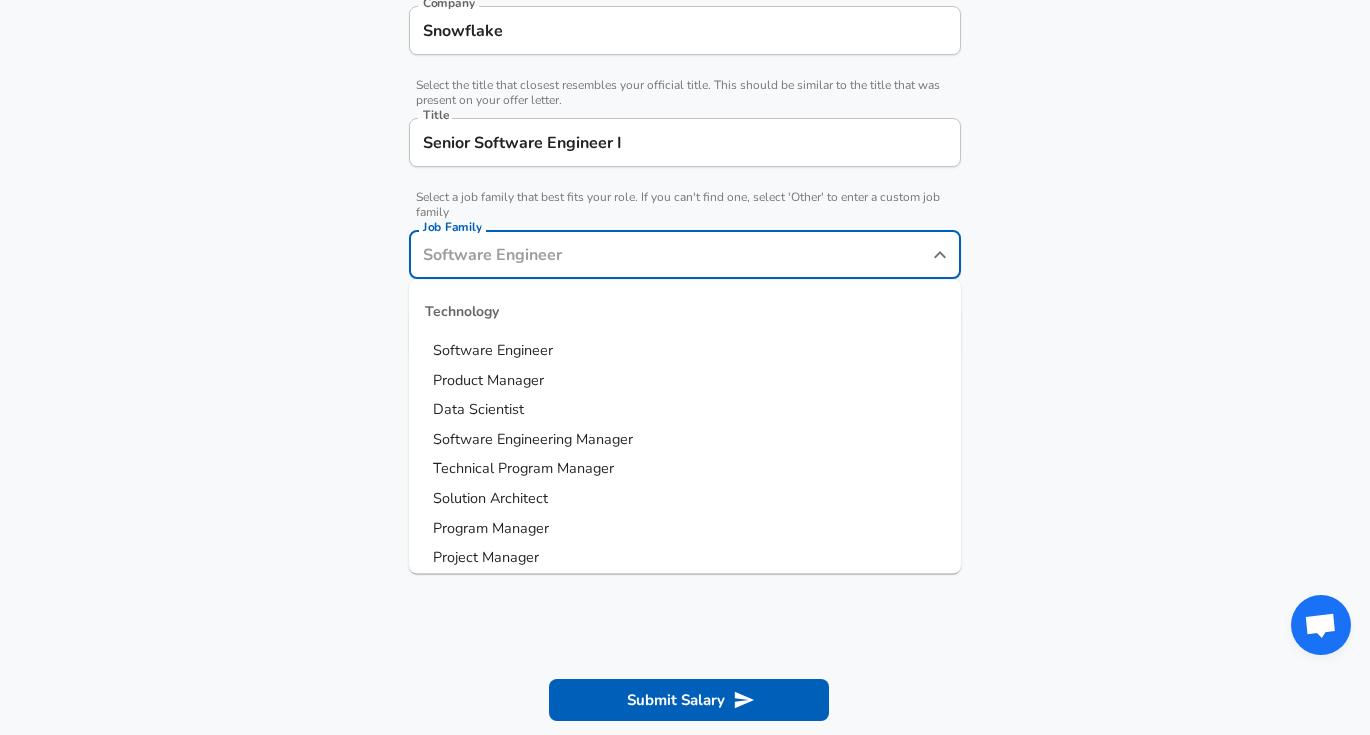 type on "Software Engineer" 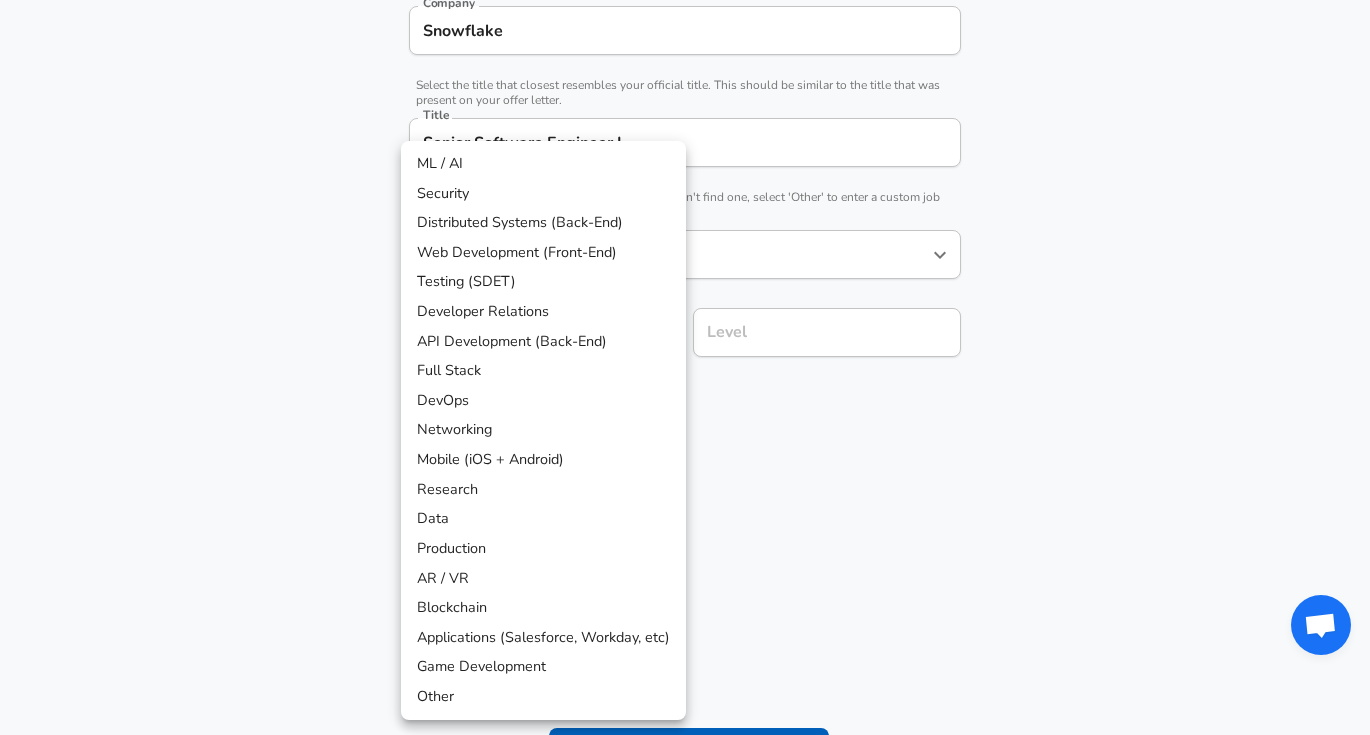click on "Restart Add Your Salary Upload your offer letter   to verify your submission Enhance Privacy and Anonymity No Automatically hides specific fields until there are enough submissions to safely display the full details.   More Details Based on your submission and the data points that we have already collected, we will automatically hide and anonymize specific fields if there aren't enough data points to remain sufficiently anonymous. Company & Title Information   Enter the company you received your offer from Company Snowflake Company   Select the title that closest resembles your official title. This should be similar to the title that was present on your offer letter. Title Senior Software Engineer I Title   Select a job family that best fits your role. If you can't find one, select 'Other' to enter a custom job family Job Family Software Engineer Job Family   Select a Specialization that best fits your role. If you can't find one, select 'Other' to enter a custom specialization Select Specialization ​ Level" at bounding box center (685, -70) 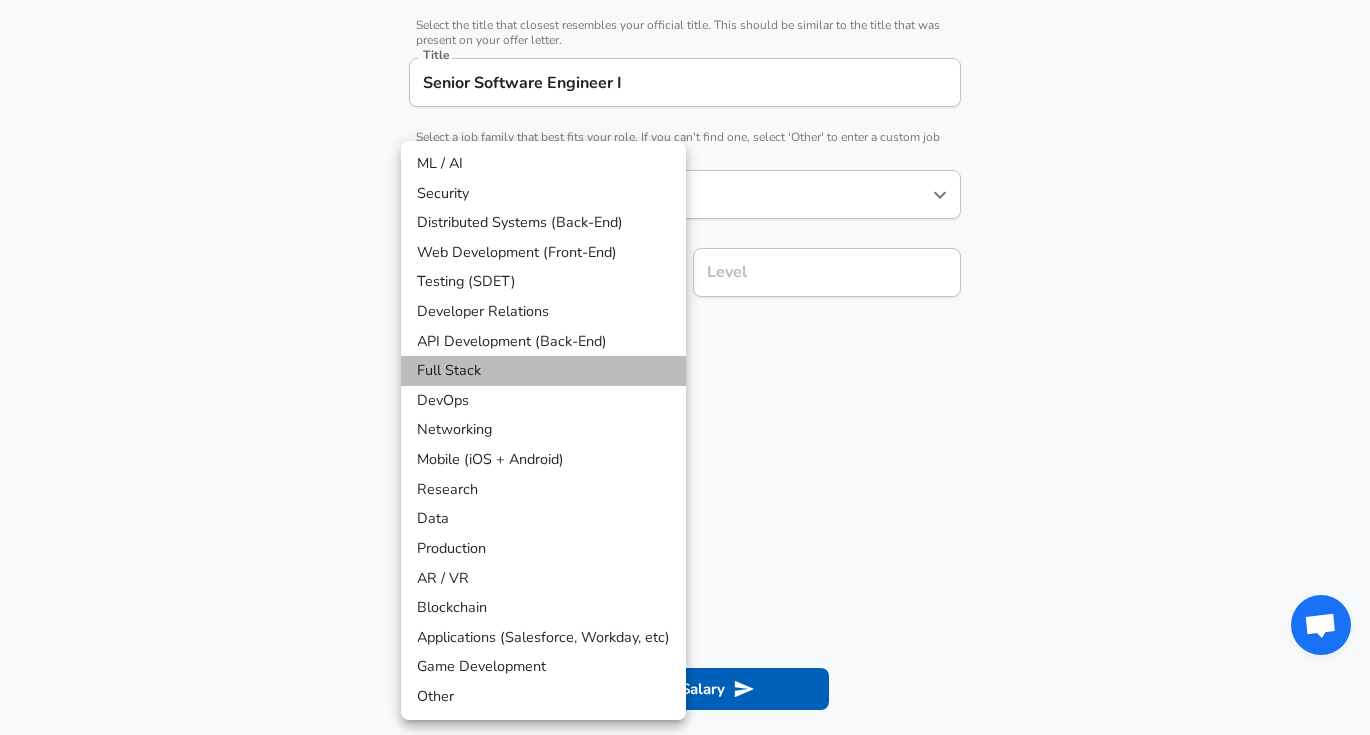 click on "Full Stack" at bounding box center [543, 371] 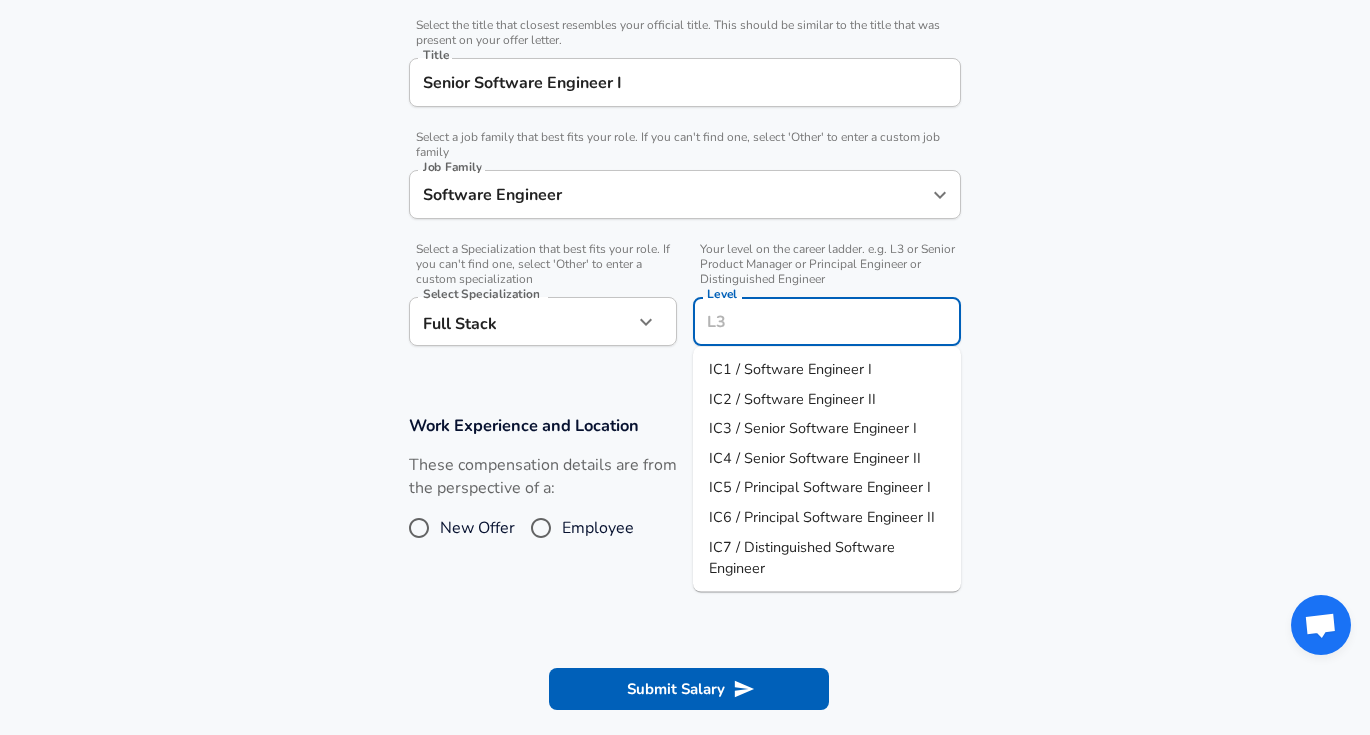scroll, scrollTop: 537, scrollLeft: 0, axis: vertical 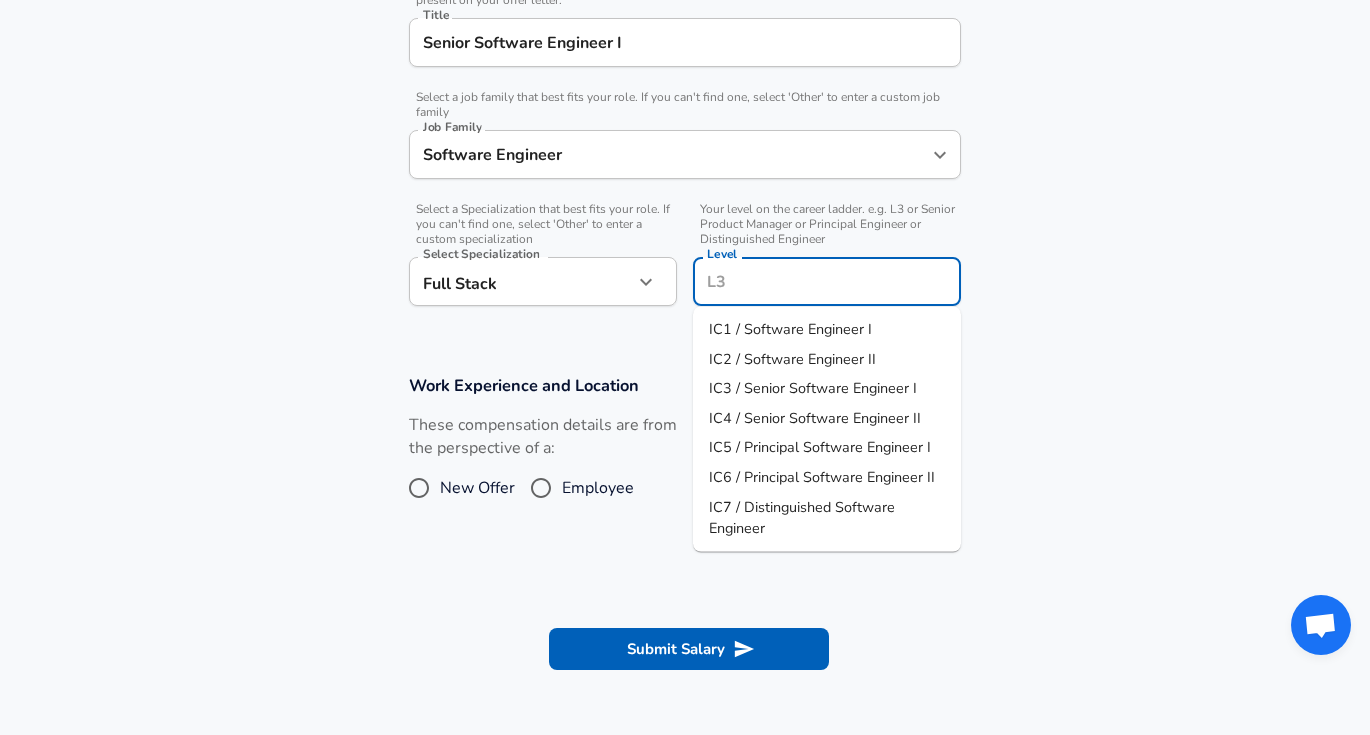 click on "Level" at bounding box center [827, 281] 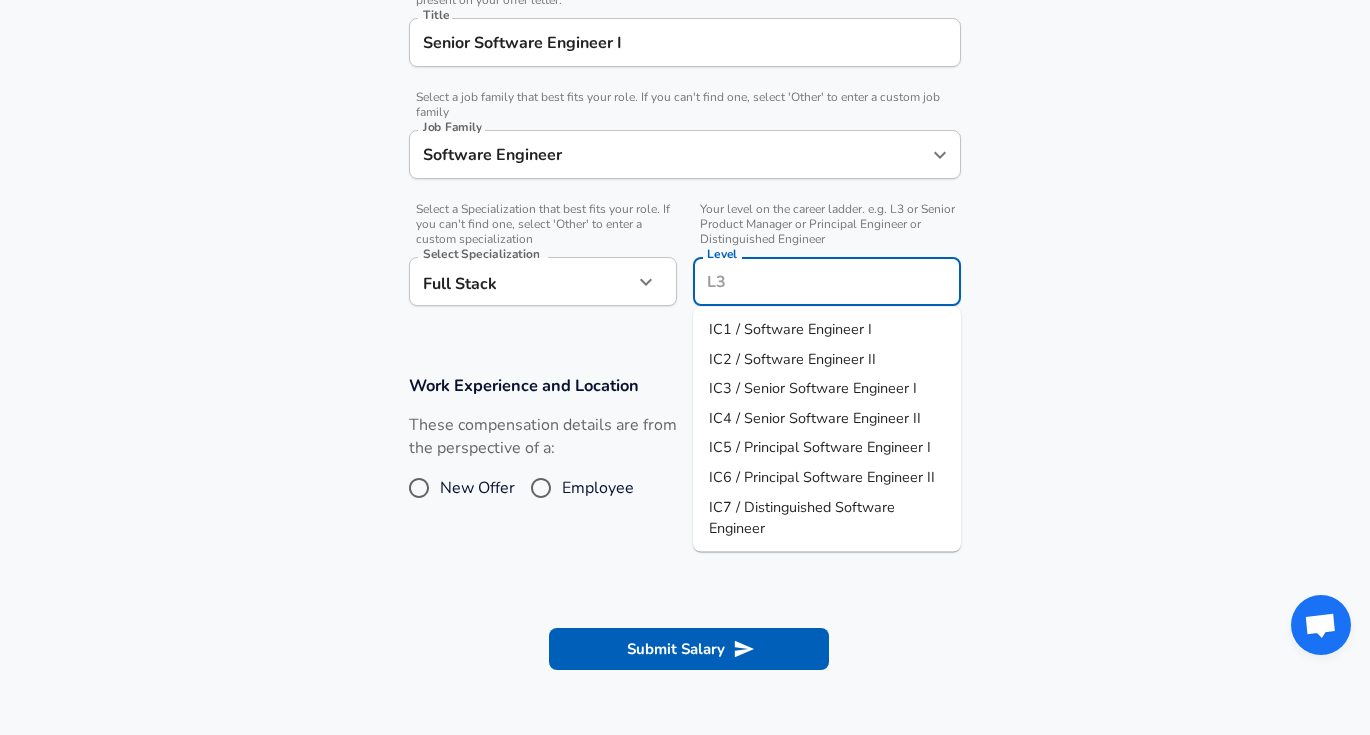 click on "IC3 / Senior Software Engineer I" at bounding box center (813, 388) 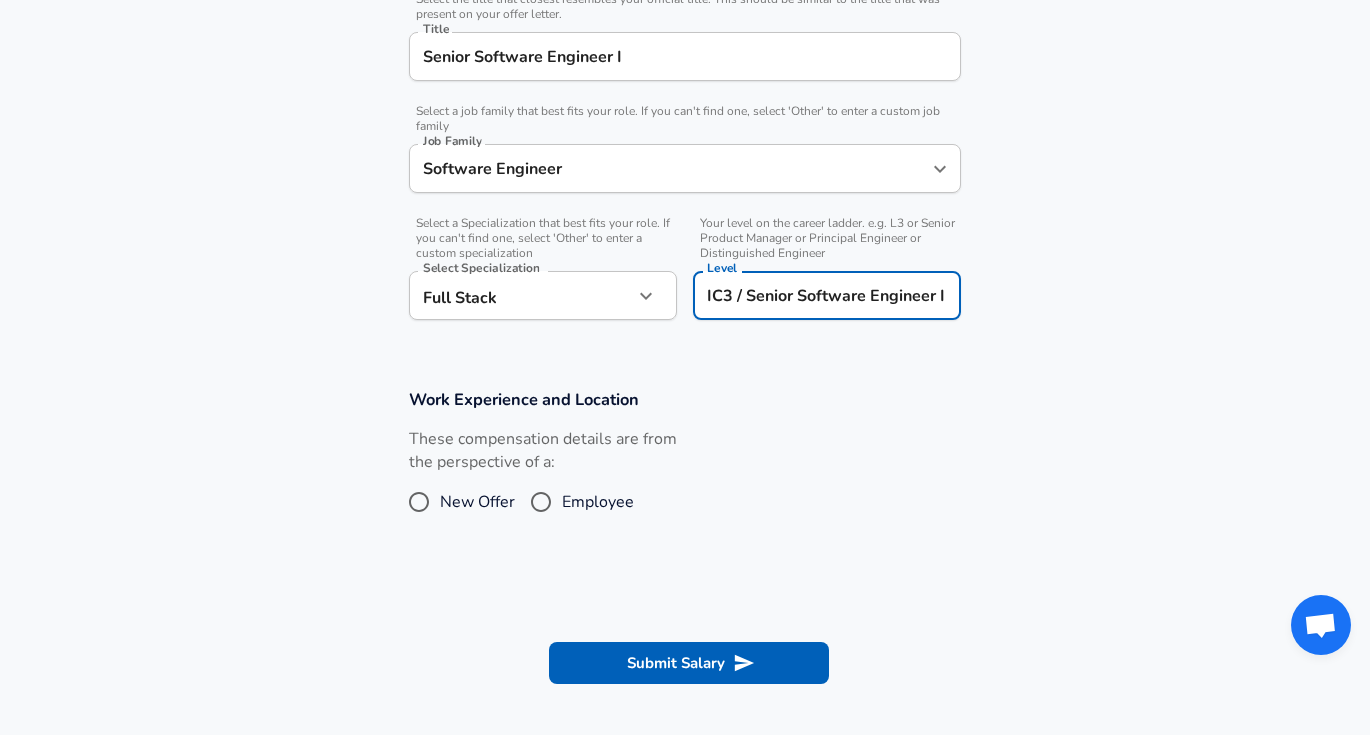 scroll, scrollTop: 531, scrollLeft: 0, axis: vertical 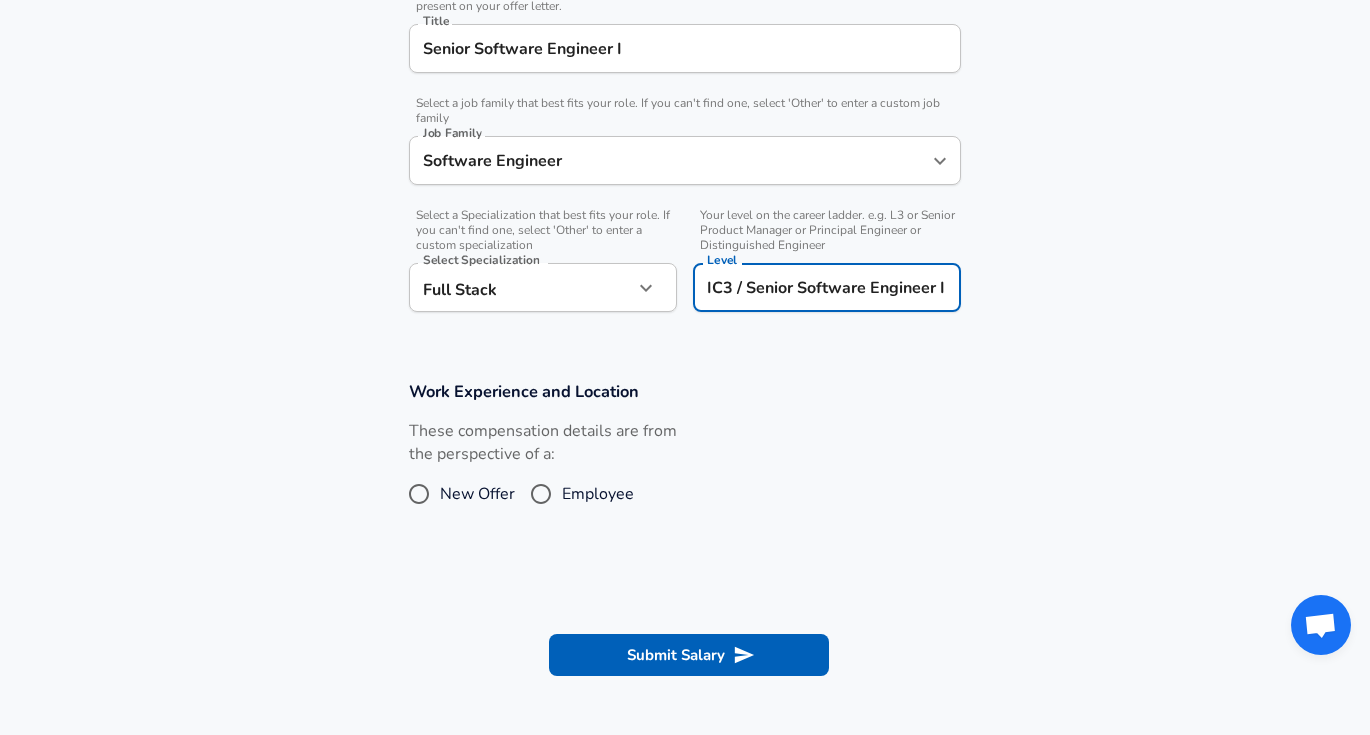click on "New Offer" at bounding box center (419, 494) 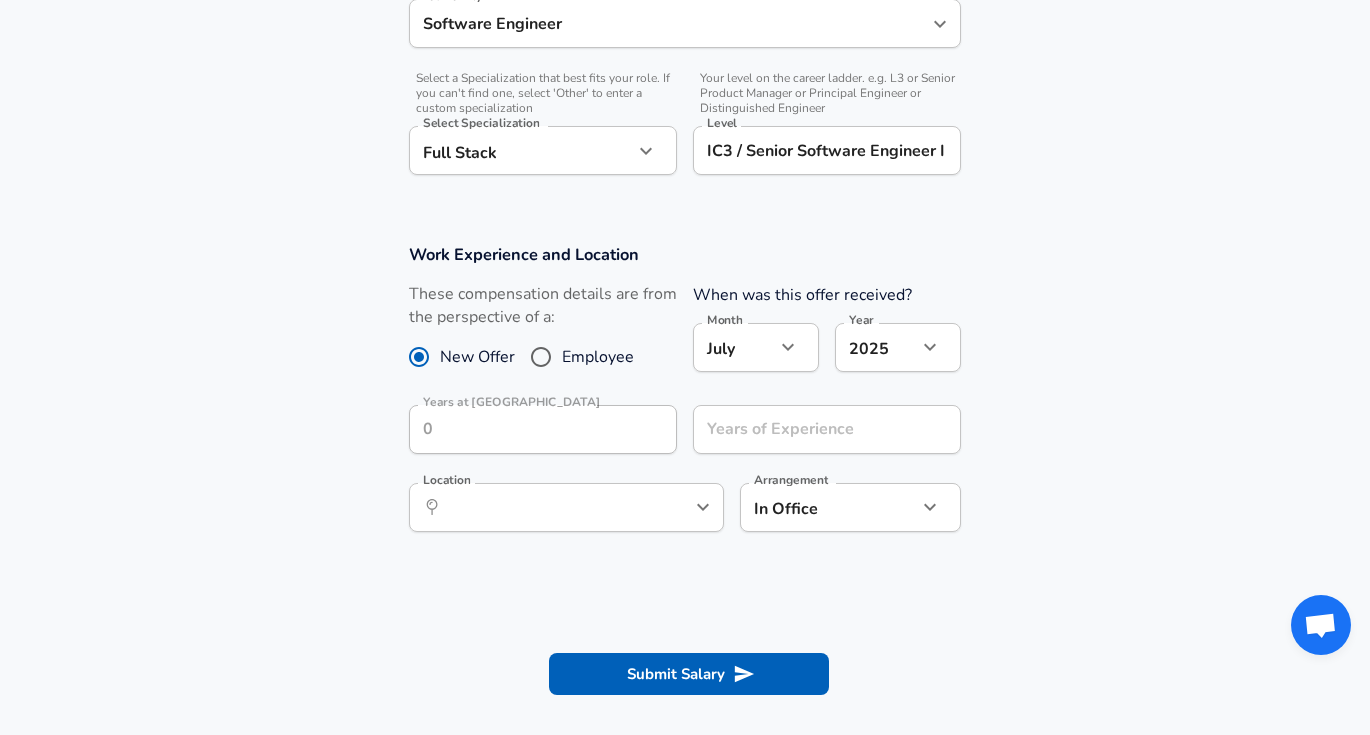 scroll, scrollTop: 705, scrollLeft: 0, axis: vertical 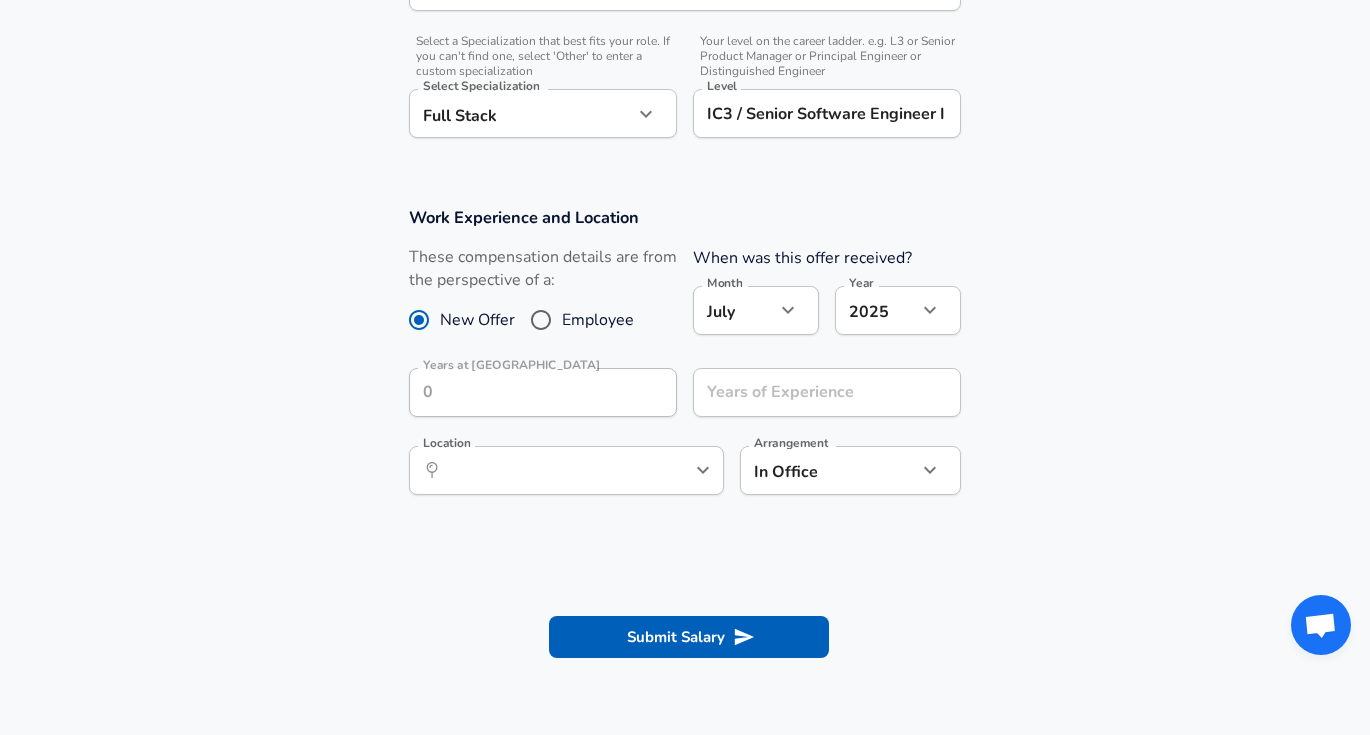 click on "​ Location" at bounding box center (566, 470) 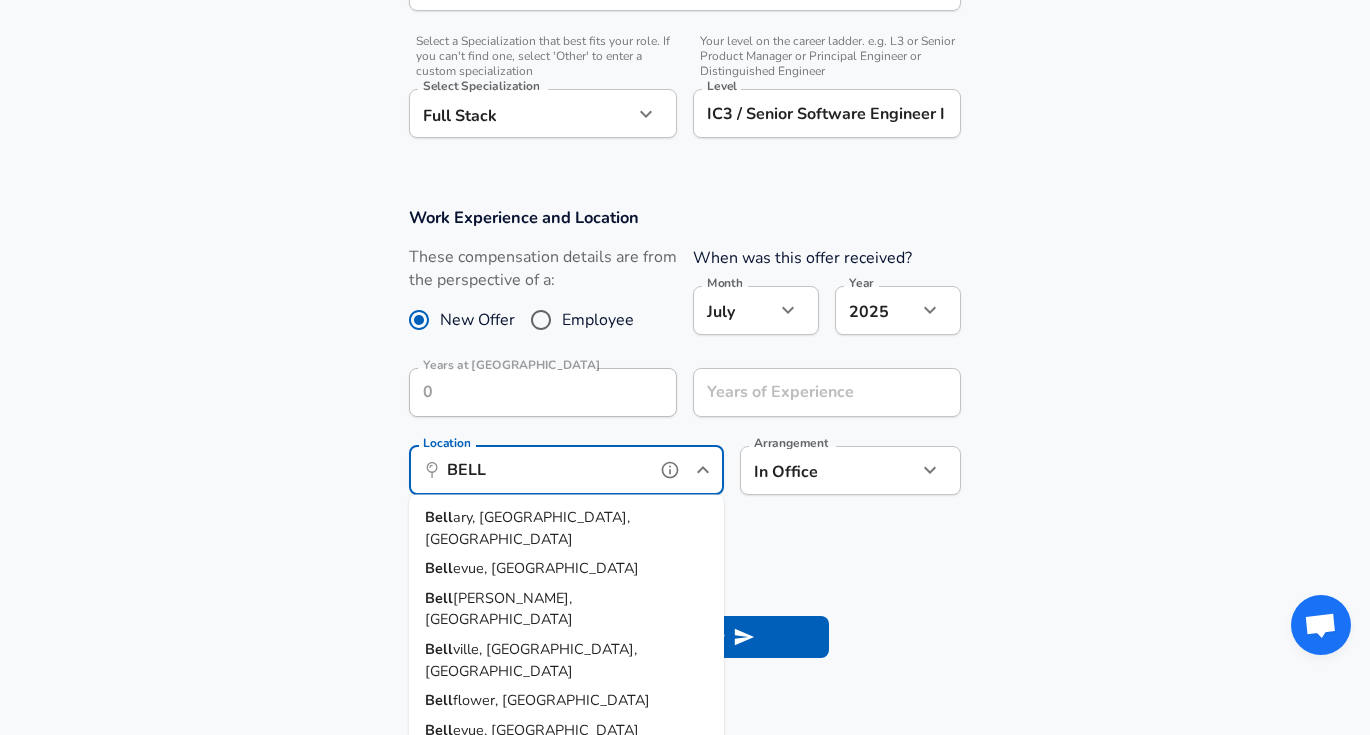 click on "Bell evue, [GEOGRAPHIC_DATA]" at bounding box center (566, 569) 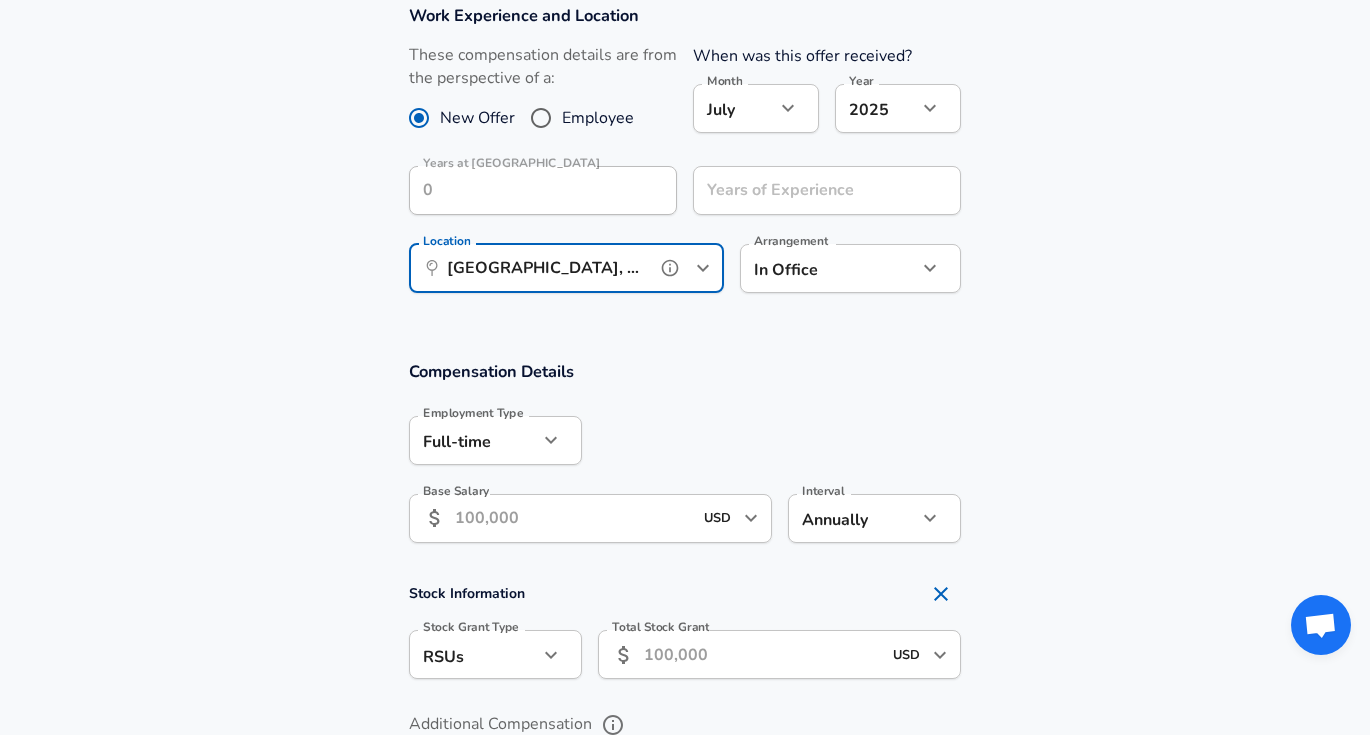 scroll, scrollTop: 1000, scrollLeft: 0, axis: vertical 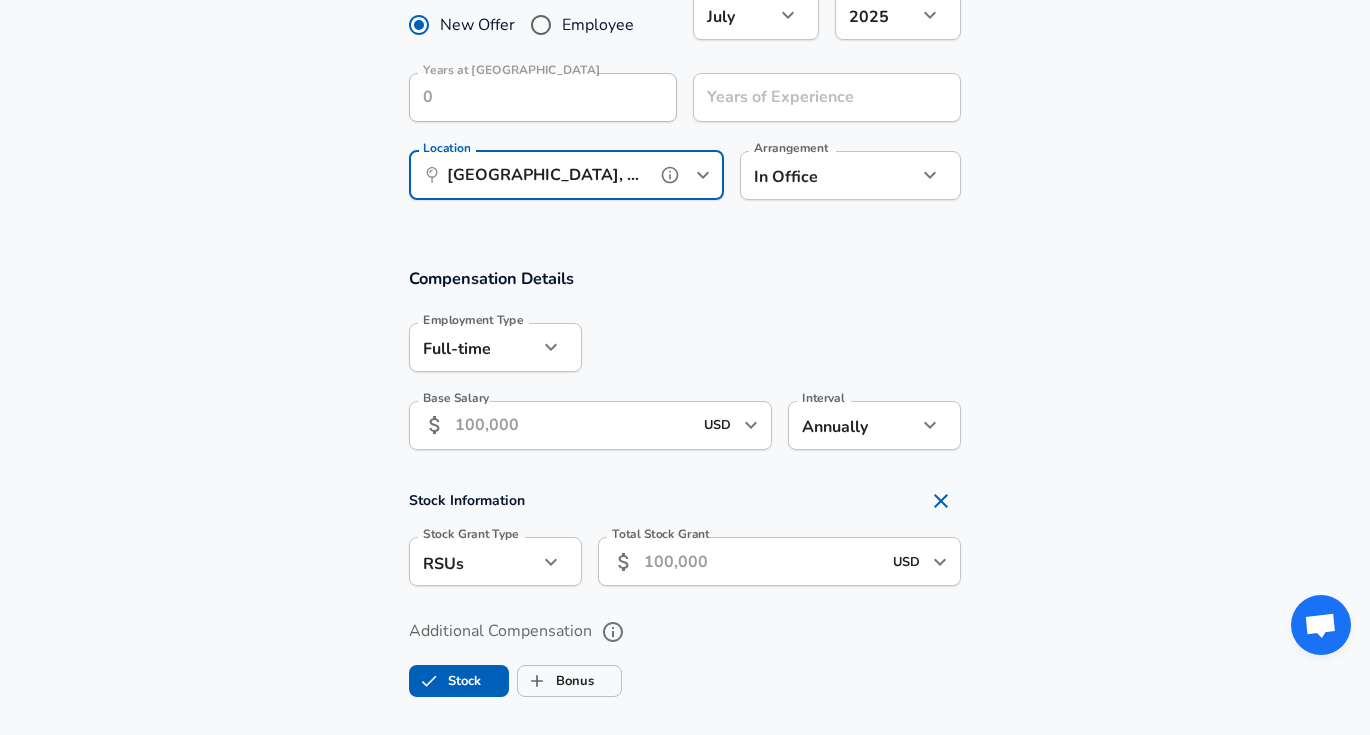 type on "[GEOGRAPHIC_DATA], [GEOGRAPHIC_DATA]" 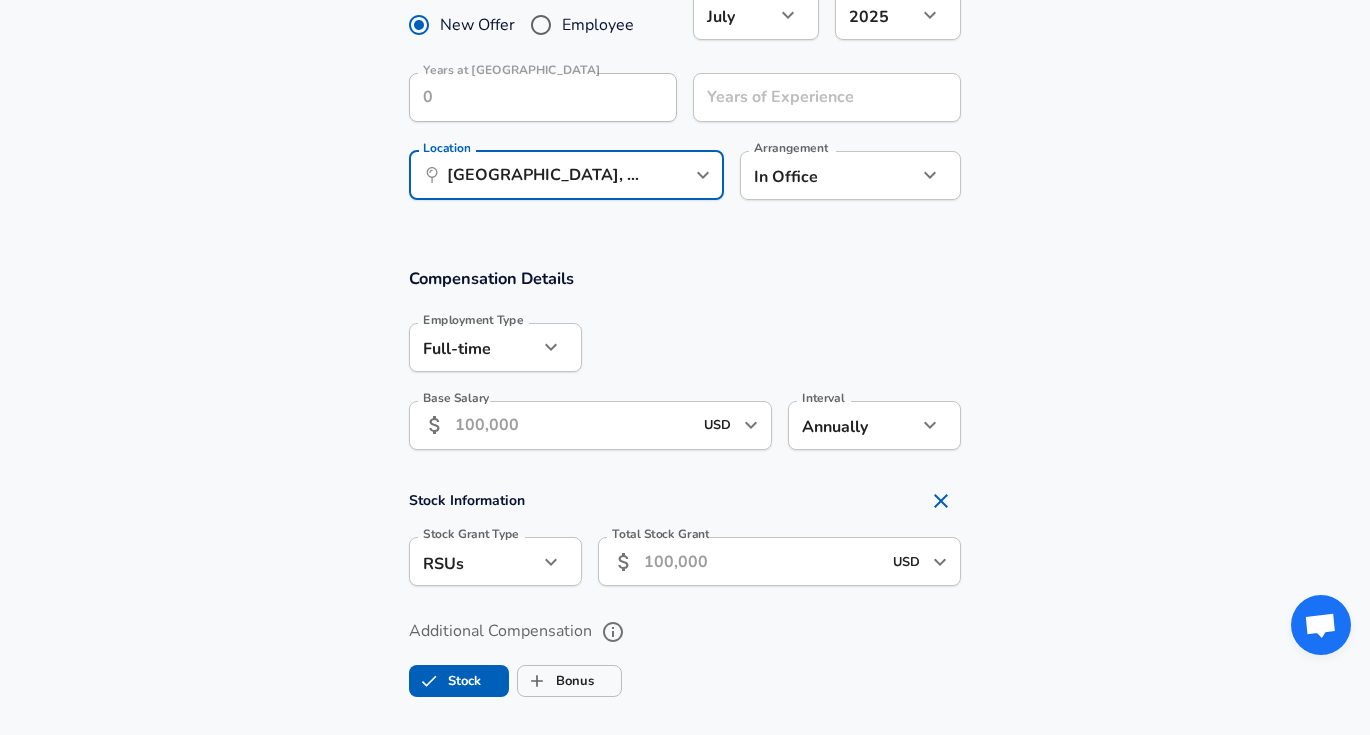 click on "Base Salary" at bounding box center (573, 425) 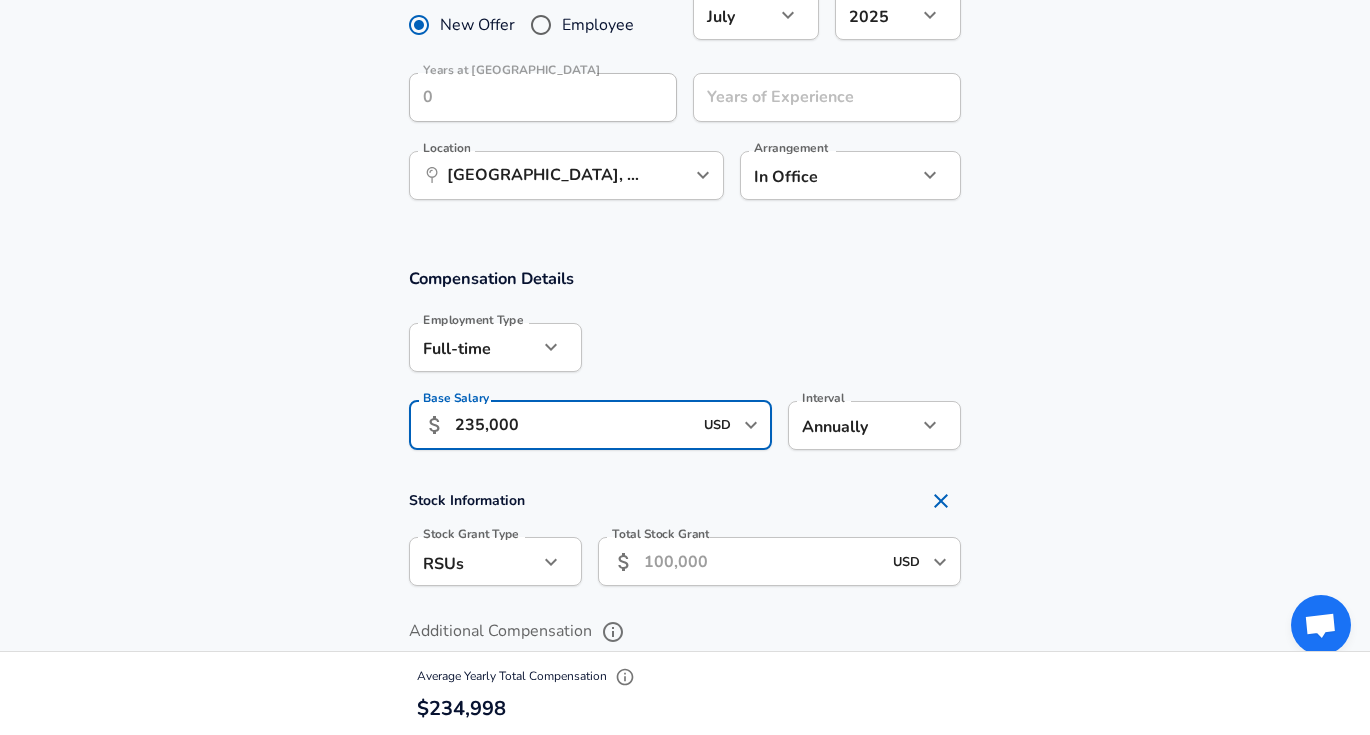 type on "235,000" 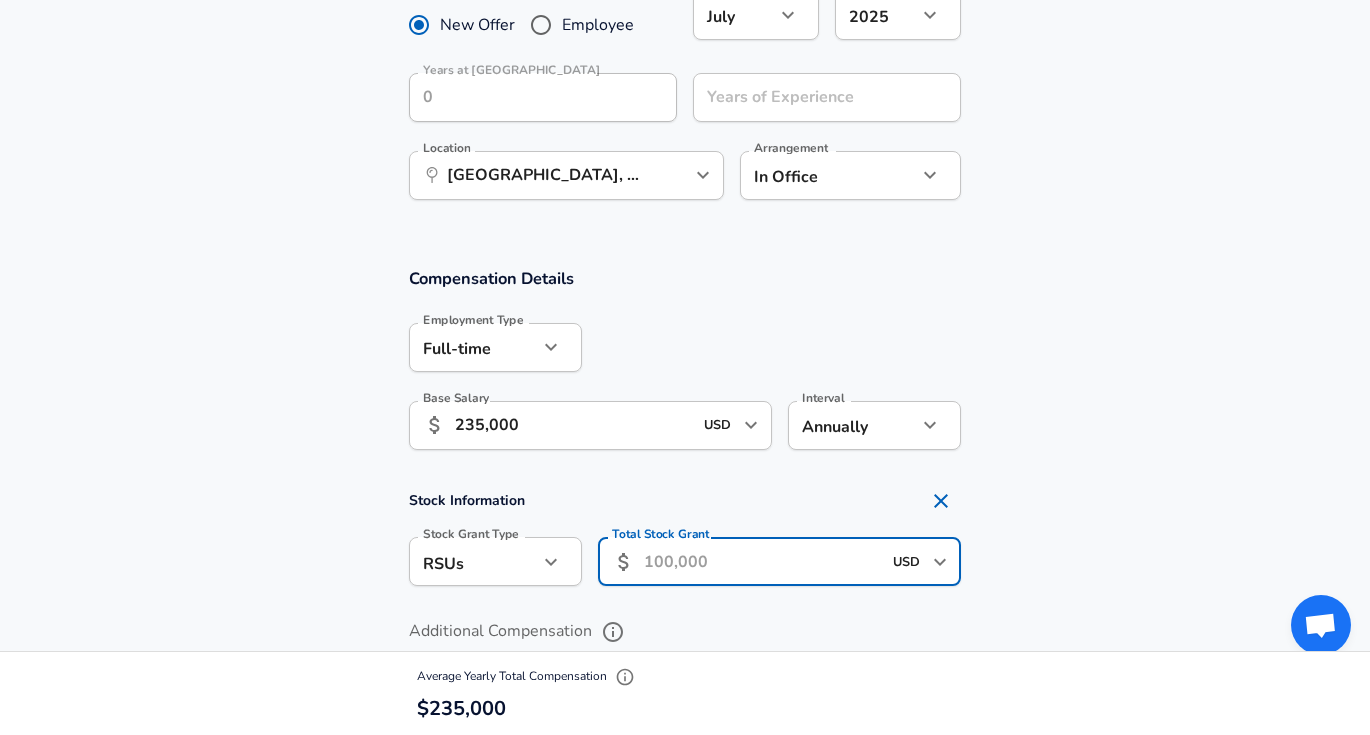 click on "Total Stock Grant" at bounding box center (762, 561) 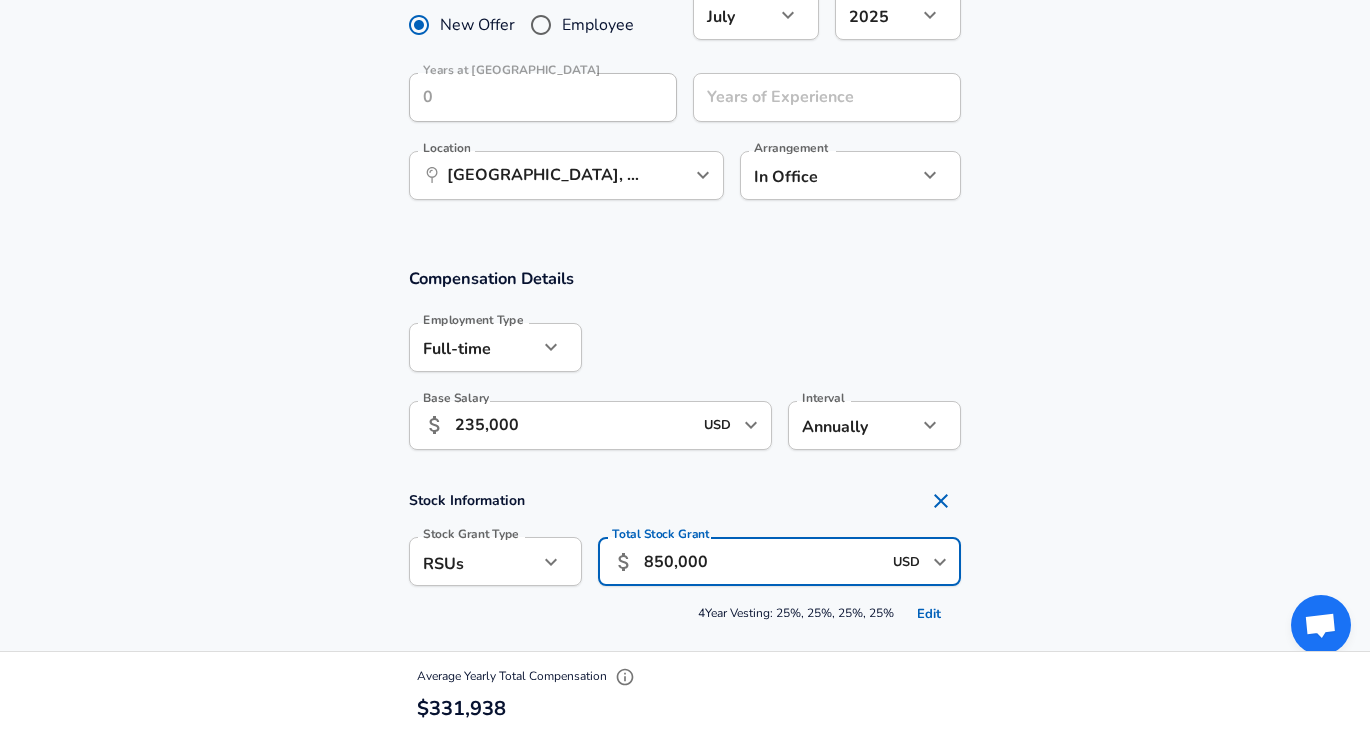 type on "850,000" 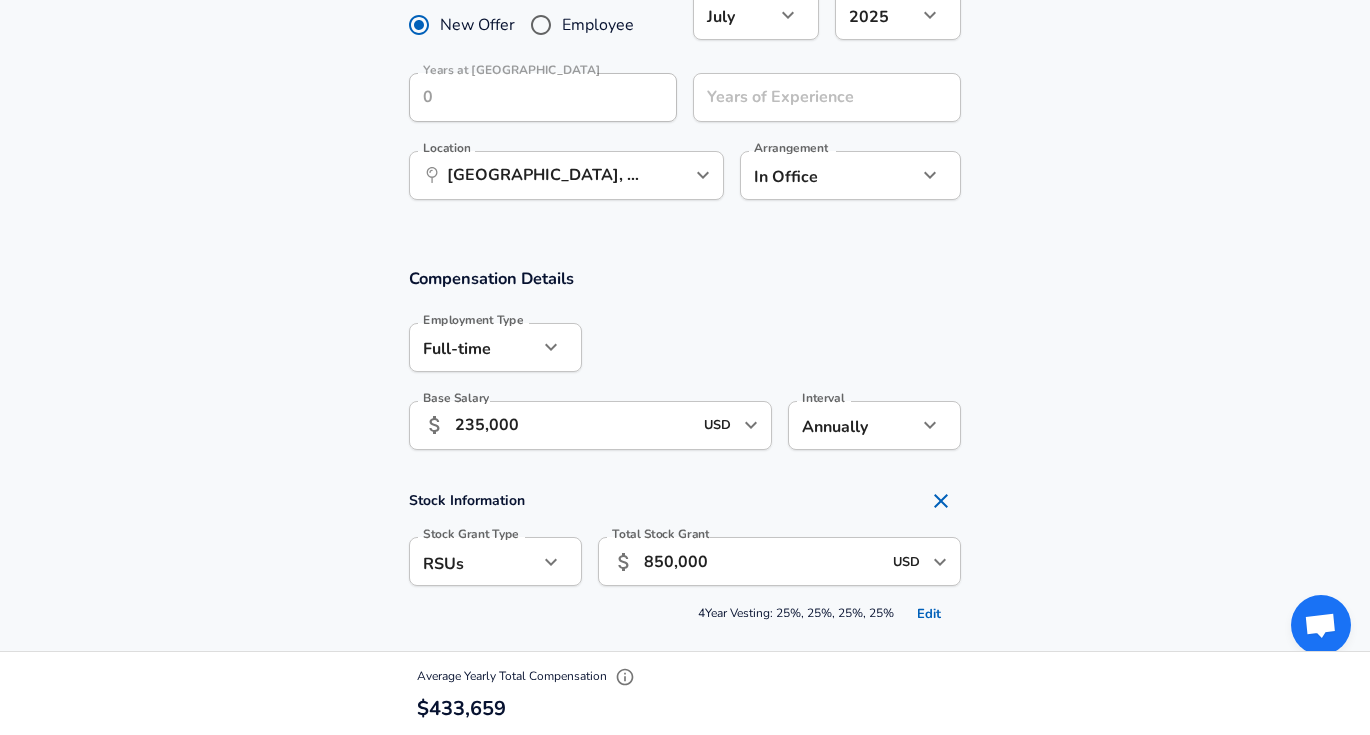 click on "Stock Information" at bounding box center (685, 501) 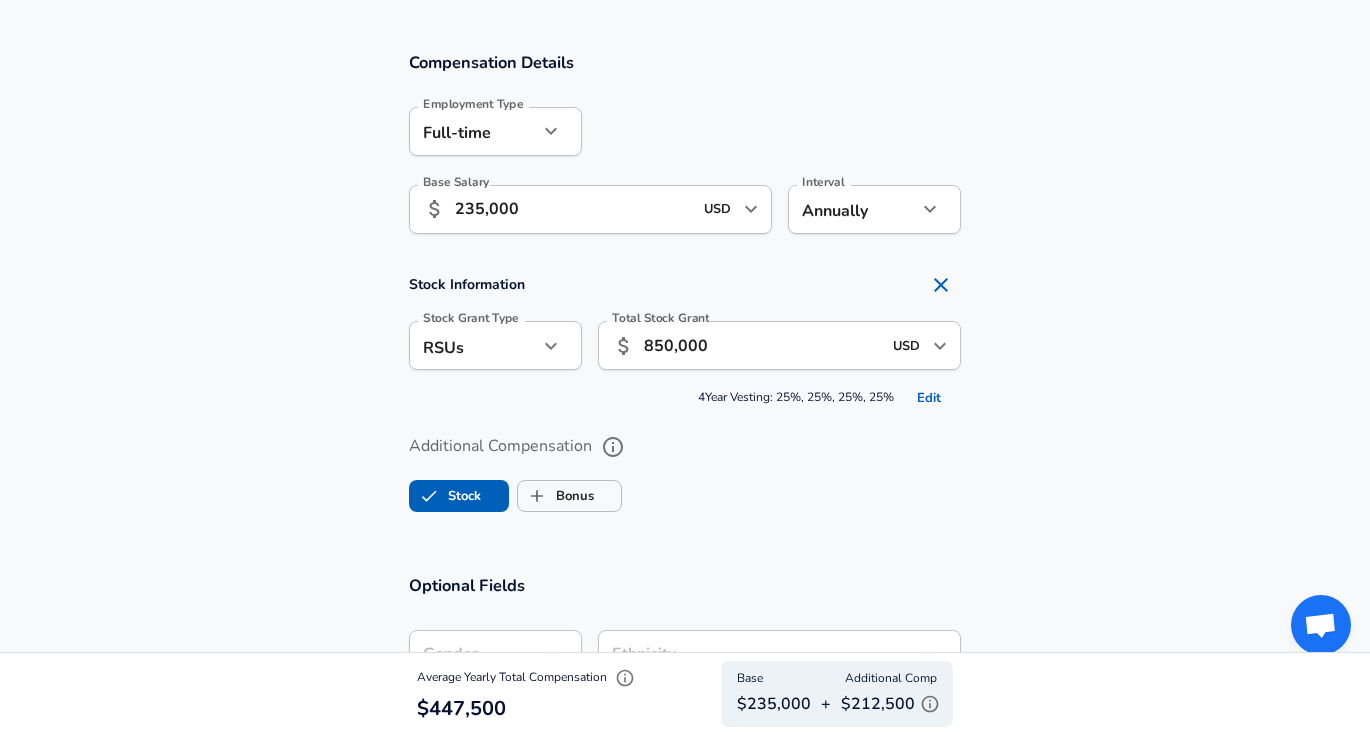 scroll, scrollTop: 1217, scrollLeft: 0, axis: vertical 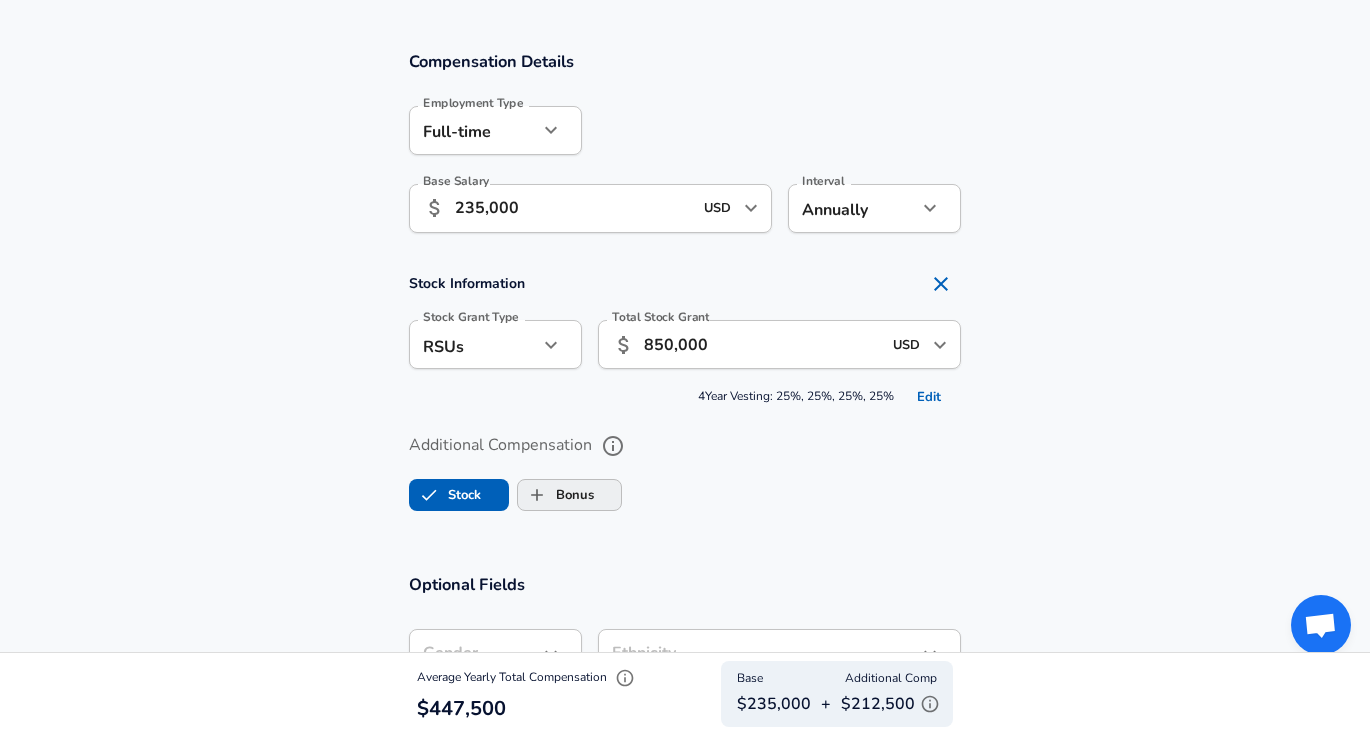 click on "Bonus" at bounding box center [556, 495] 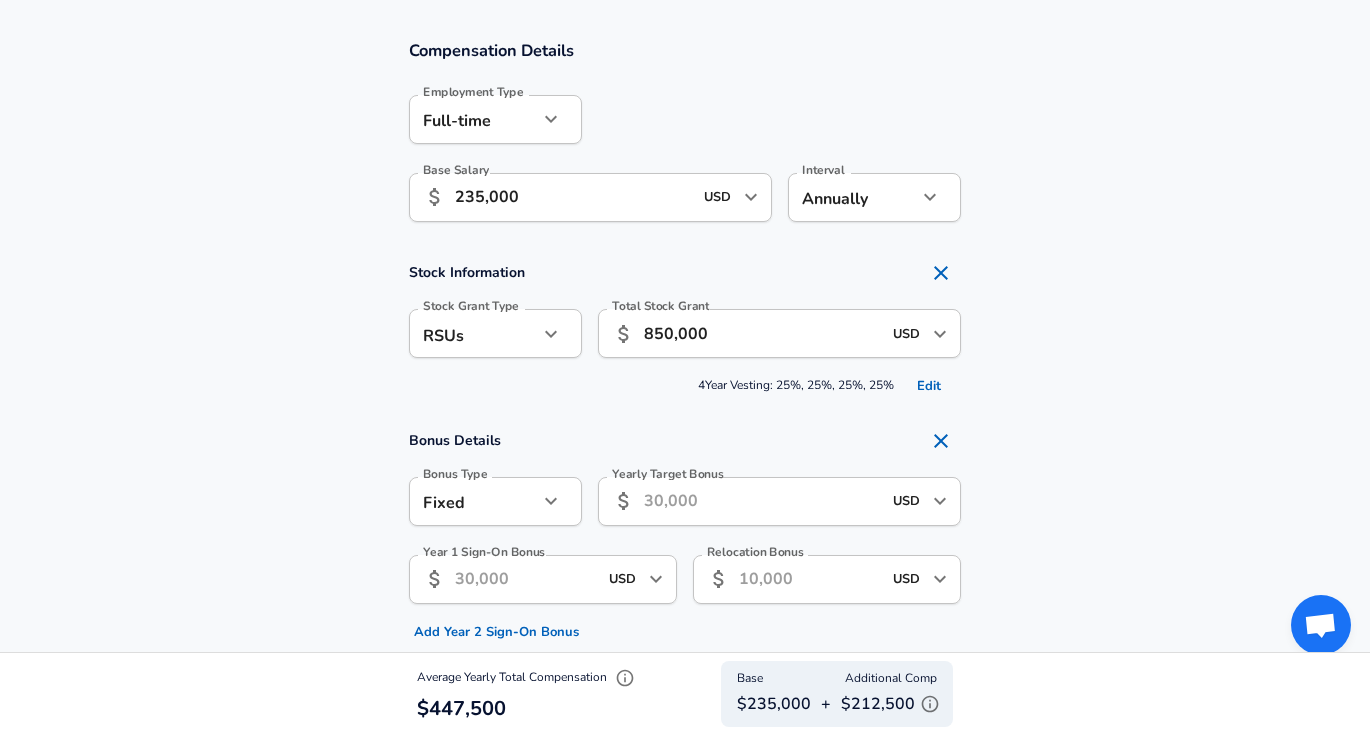 scroll, scrollTop: 1232, scrollLeft: 0, axis: vertical 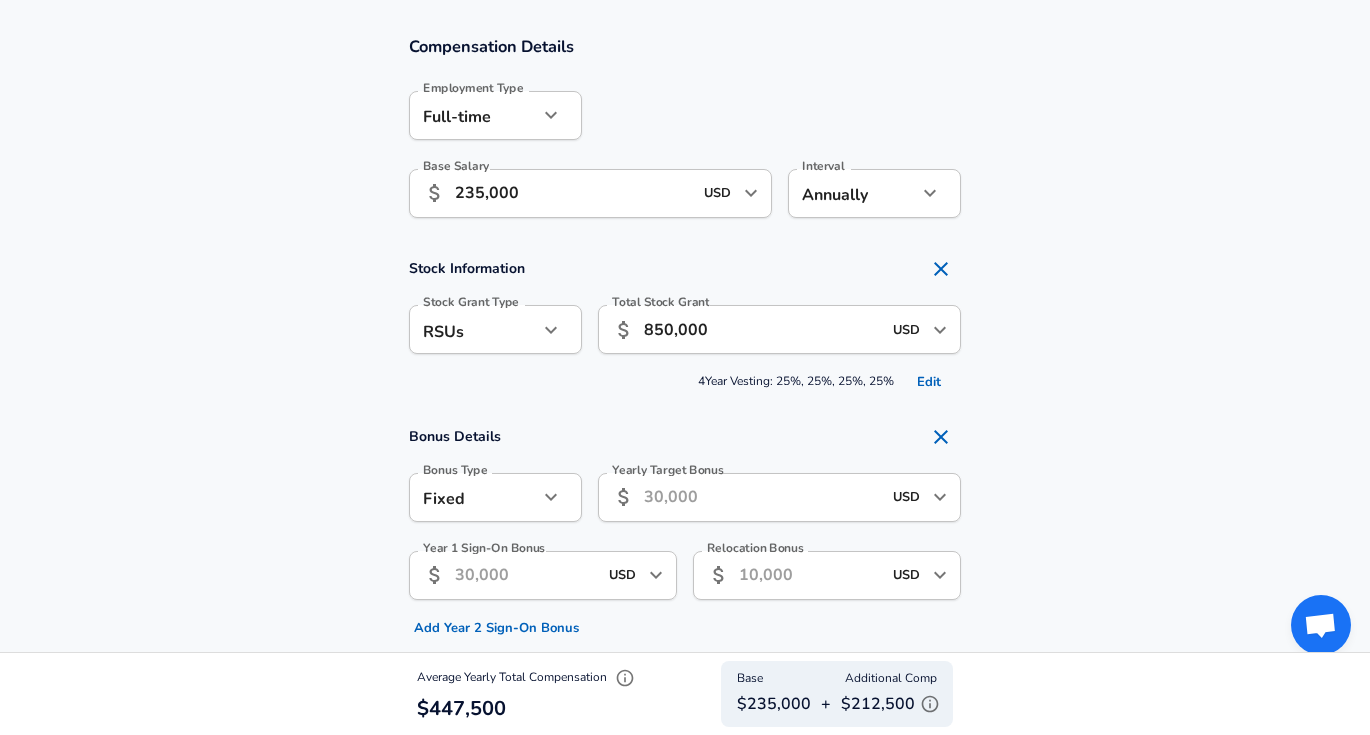 click on "Bonus Type Fixed fixed Bonus Type" at bounding box center [495, 500] 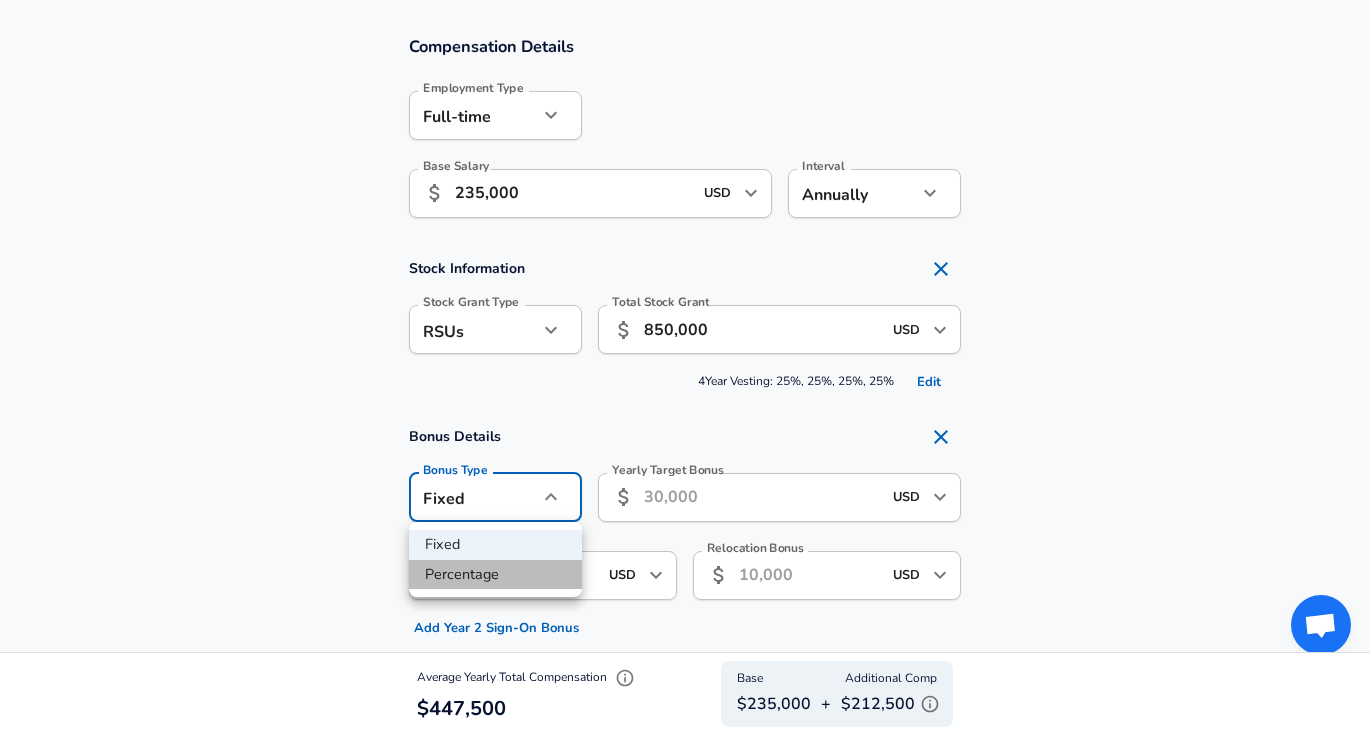 click on "Percentage" at bounding box center (495, 575) 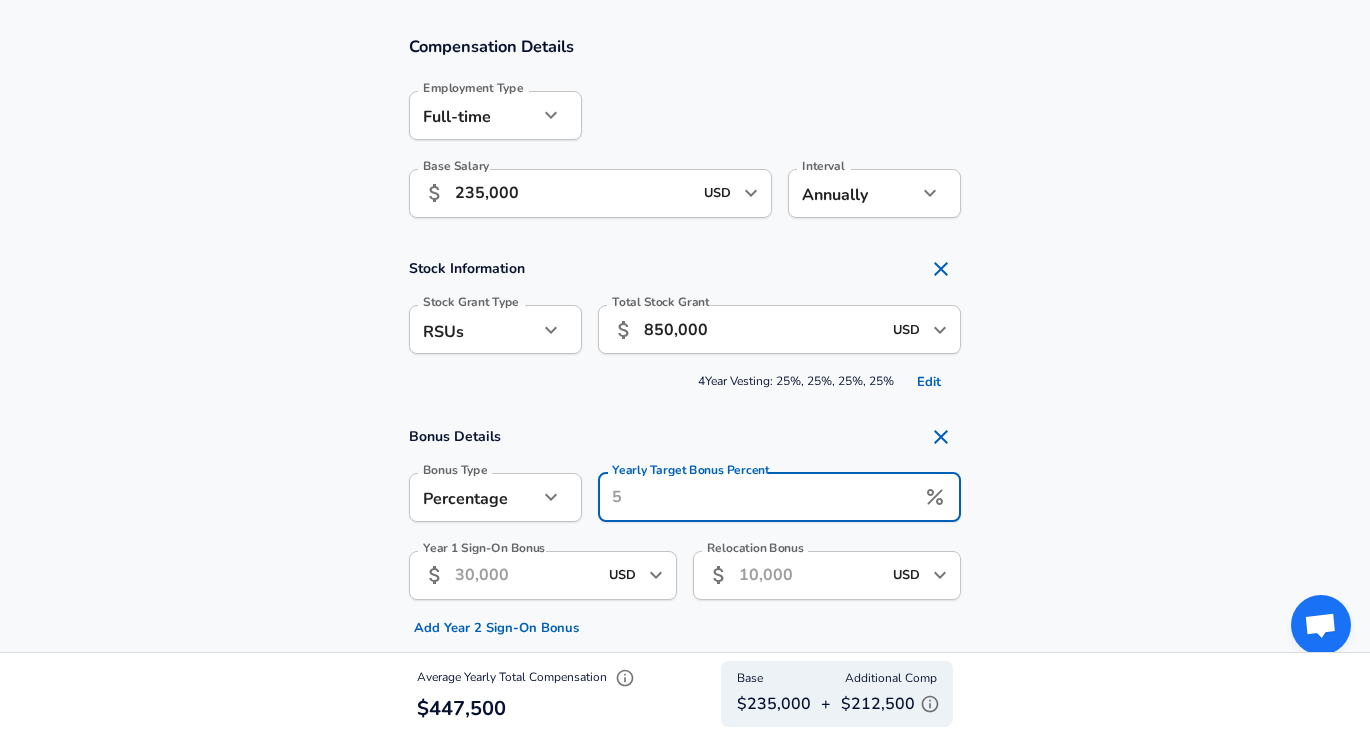 click on "Yearly Target Bonus Percent" at bounding box center (756, 497) 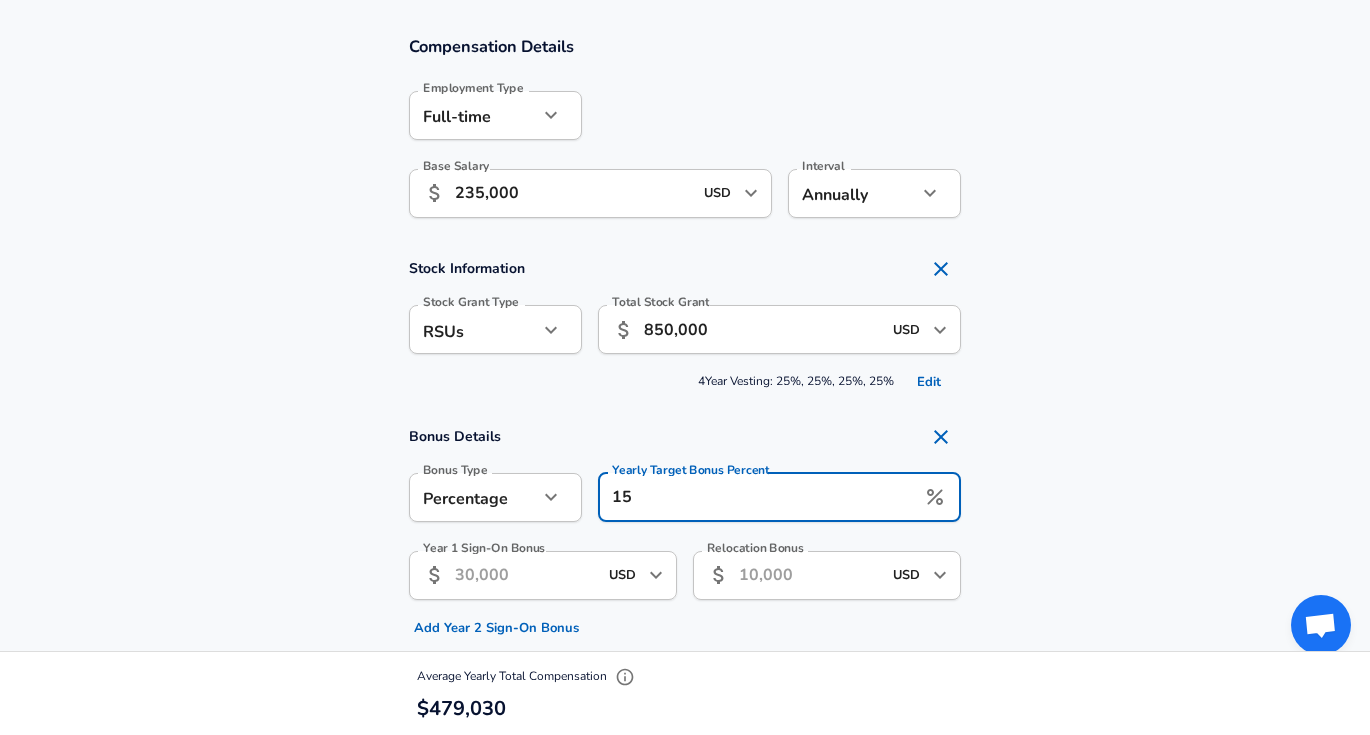 type on "15" 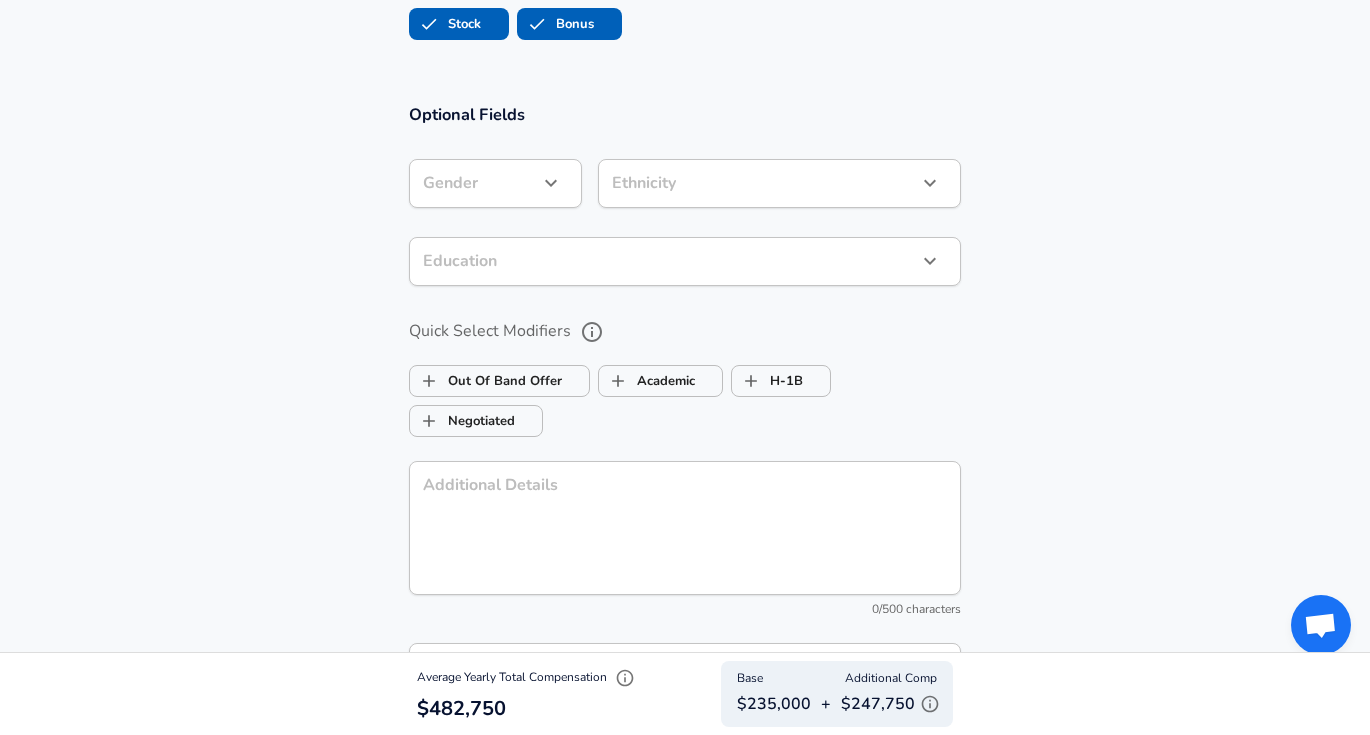 scroll, scrollTop: 1962, scrollLeft: 0, axis: vertical 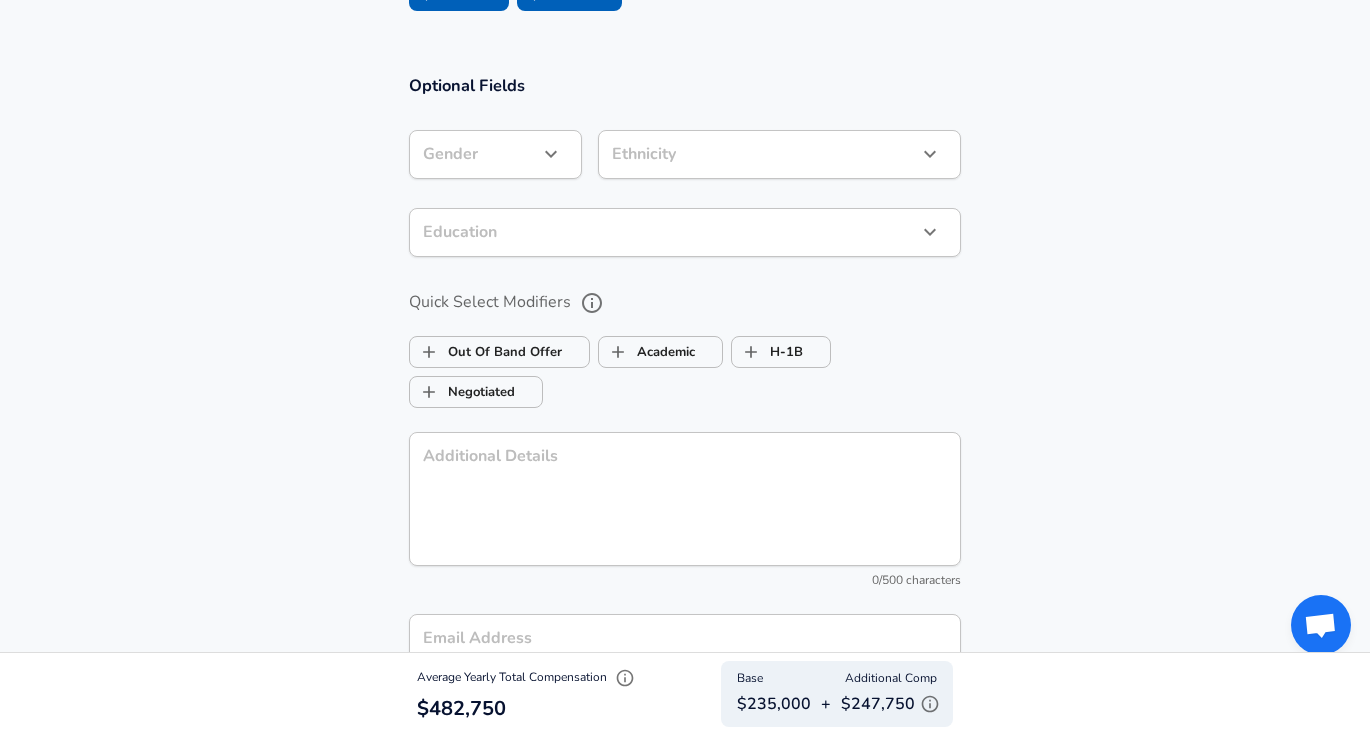 click on "Restart Add Your Salary Upload your offer letter   to verify your submission Enhance Privacy and Anonymity No Automatically hides specific fields until there are enough submissions to safely display the full details.   More Details Based on your submission and the data points that we have already collected, we will automatically hide and anonymize specific fields if there aren't enough data points to remain sufficiently anonymous. Company & Title Information   Enter the company you received your offer from Company Snowflake Company   Select the title that closest resembles your official title. This should be similar to the title that was present on your offer letter. Title Senior Software Engineer I Title   Select a job family that best fits your role. If you can't find one, select 'Other' to enter a custom job family Job Family Software Engineer Job Family   Select a Specialization that best fits your role. If you can't find one, select 'Other' to enter a custom specialization Select Specialization   Level 7" at bounding box center (685, -1595) 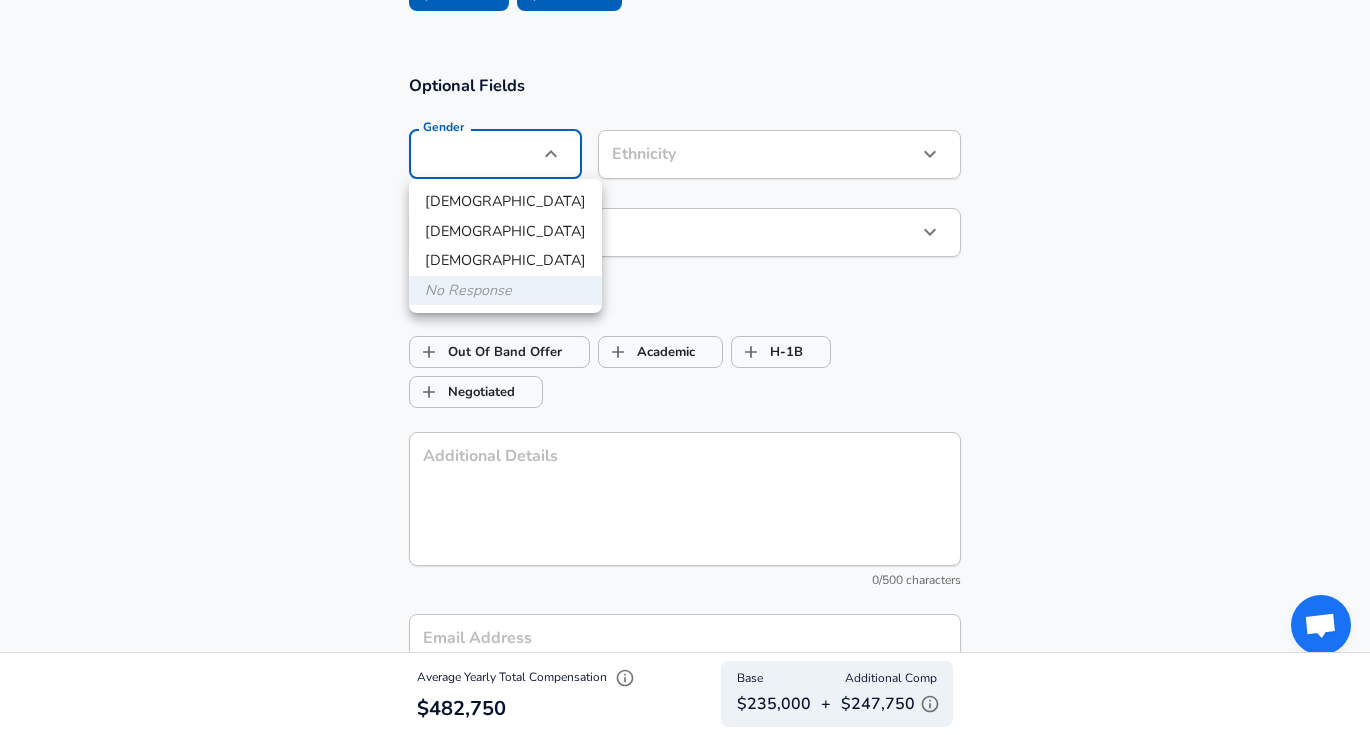 click on "[DEMOGRAPHIC_DATA]" at bounding box center (505, 202) 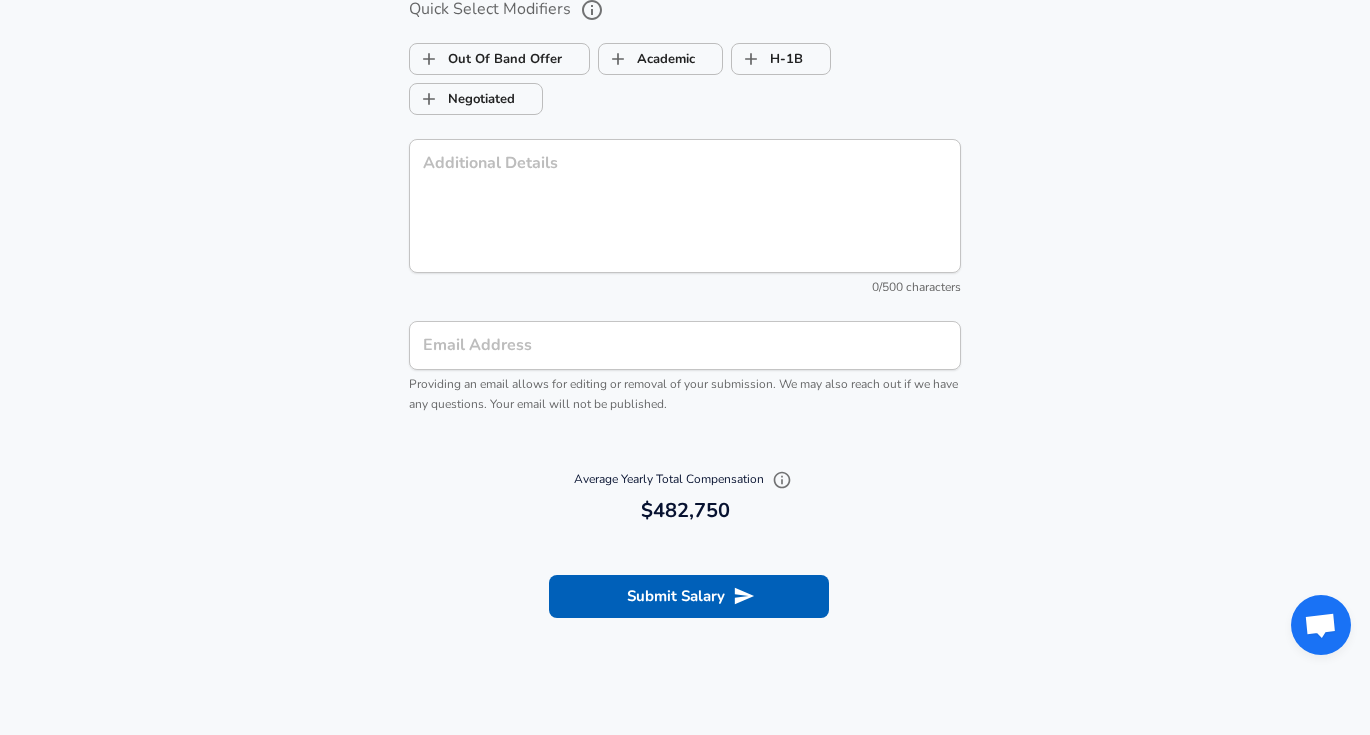 scroll, scrollTop: 2256, scrollLeft: 0, axis: vertical 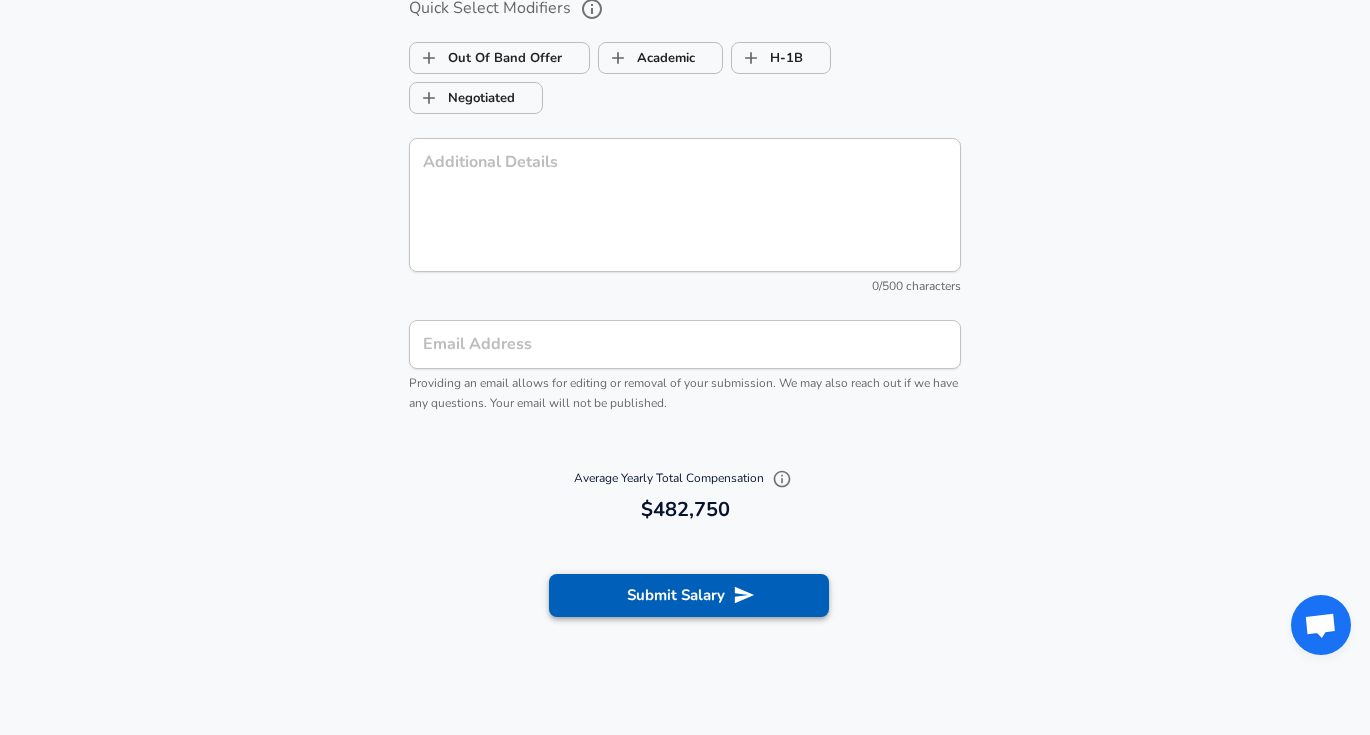 click on "Submit Salary" at bounding box center [689, 595] 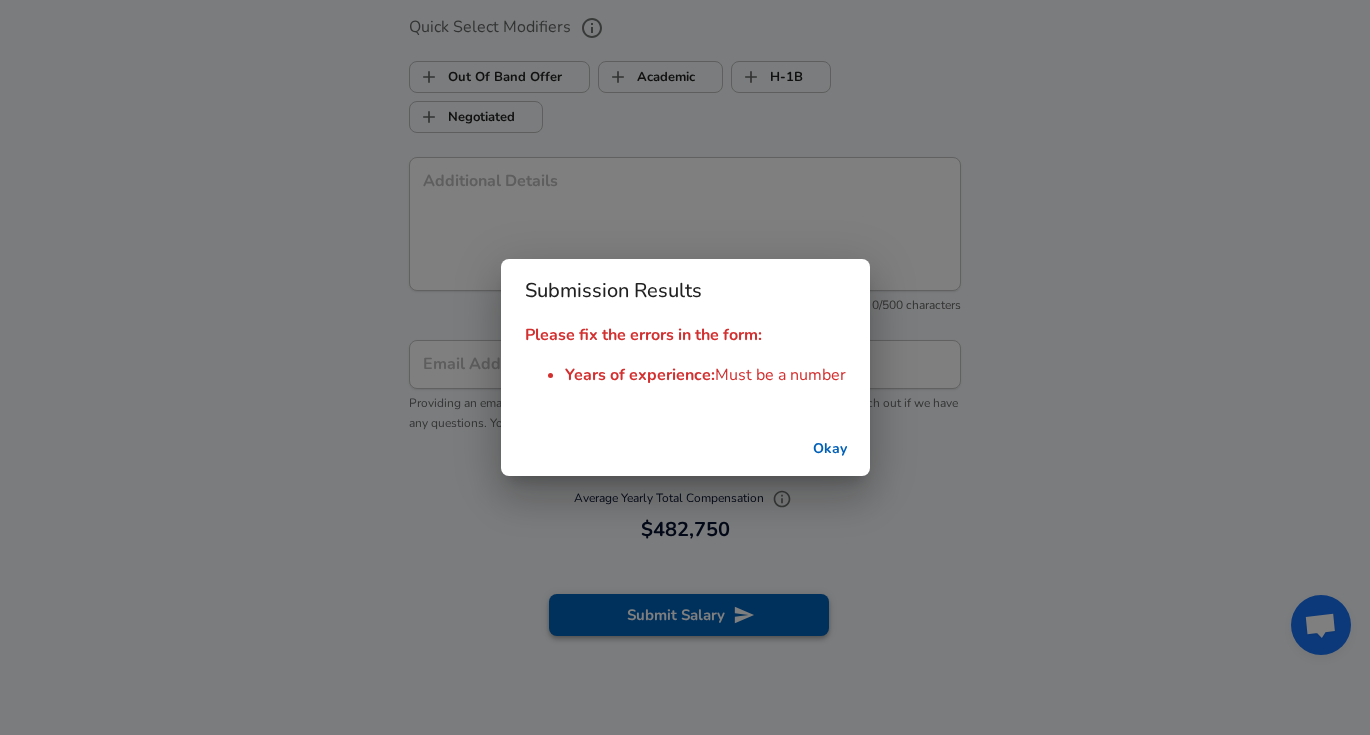 scroll, scrollTop: 2276, scrollLeft: 0, axis: vertical 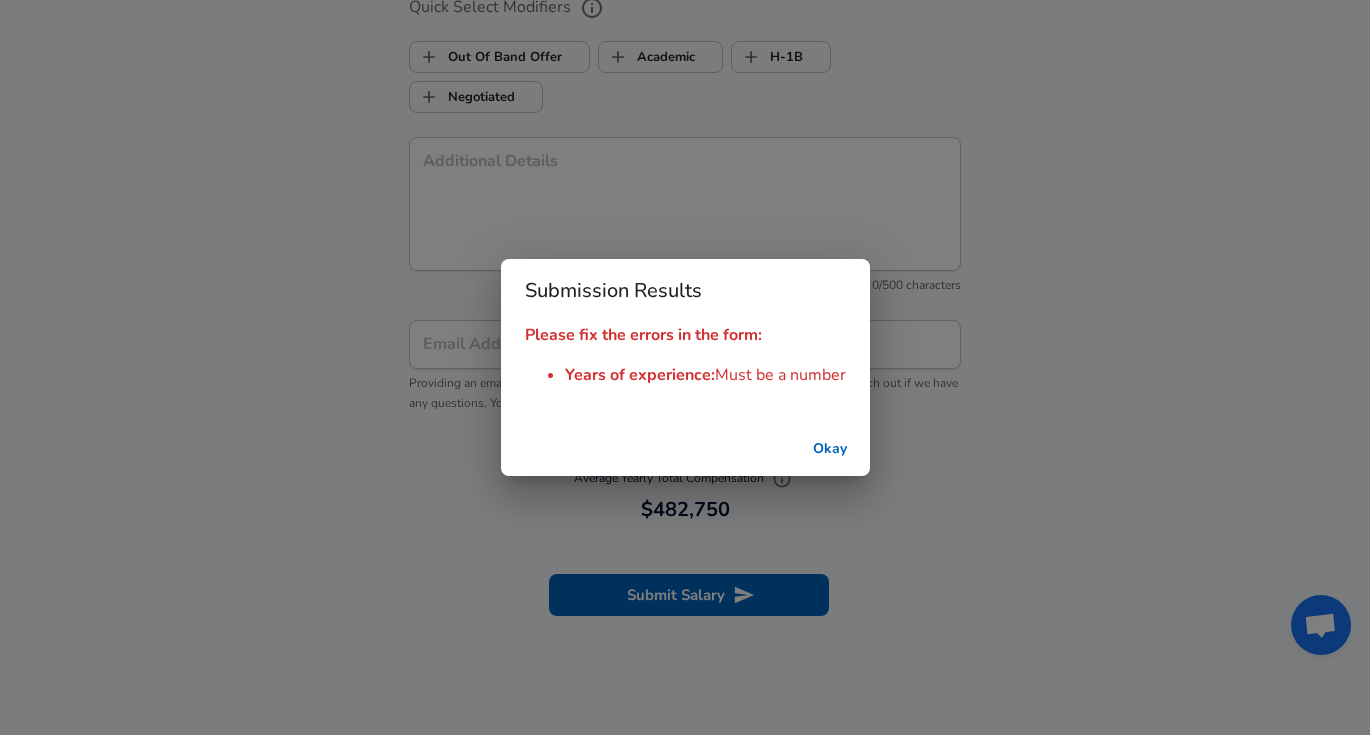 click on "Submission Results Please fix the errors in the form: Years  of  experience :  Must be a number Okay" at bounding box center [685, 367] 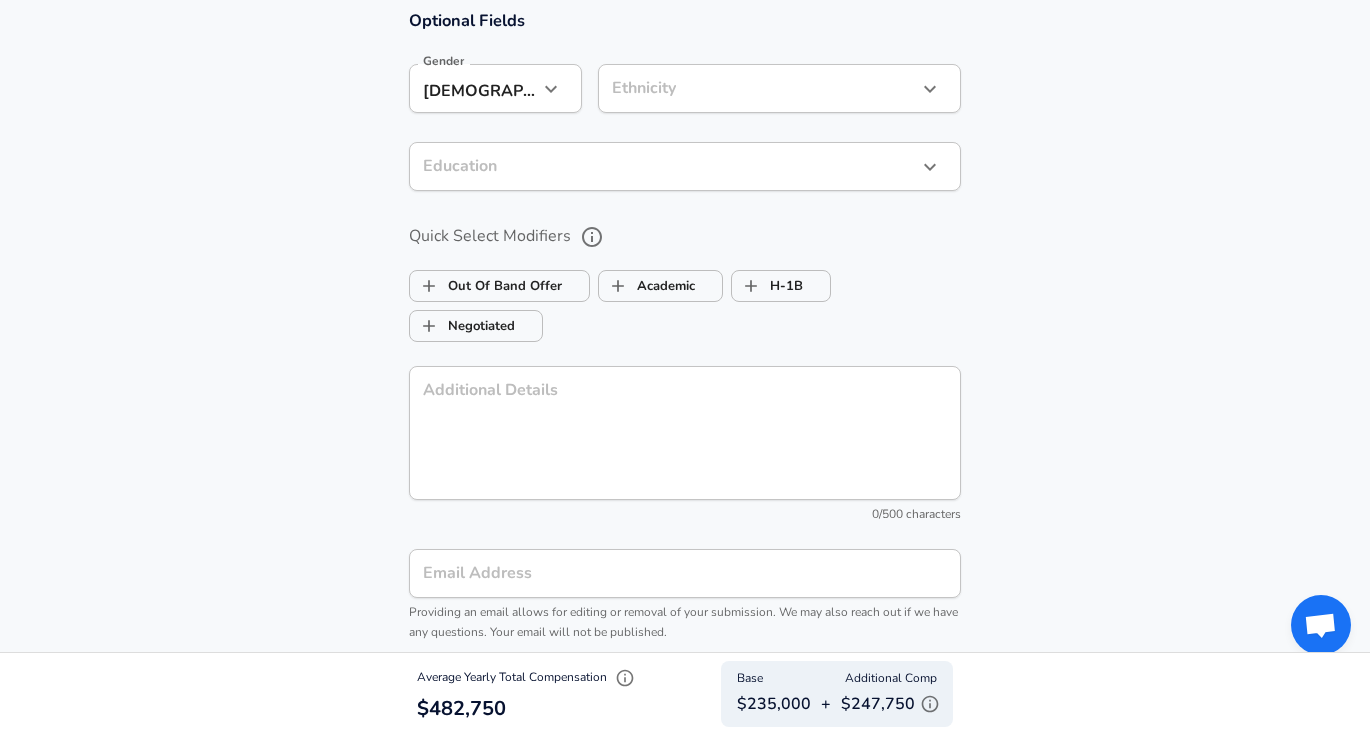 scroll, scrollTop: 2249, scrollLeft: 0, axis: vertical 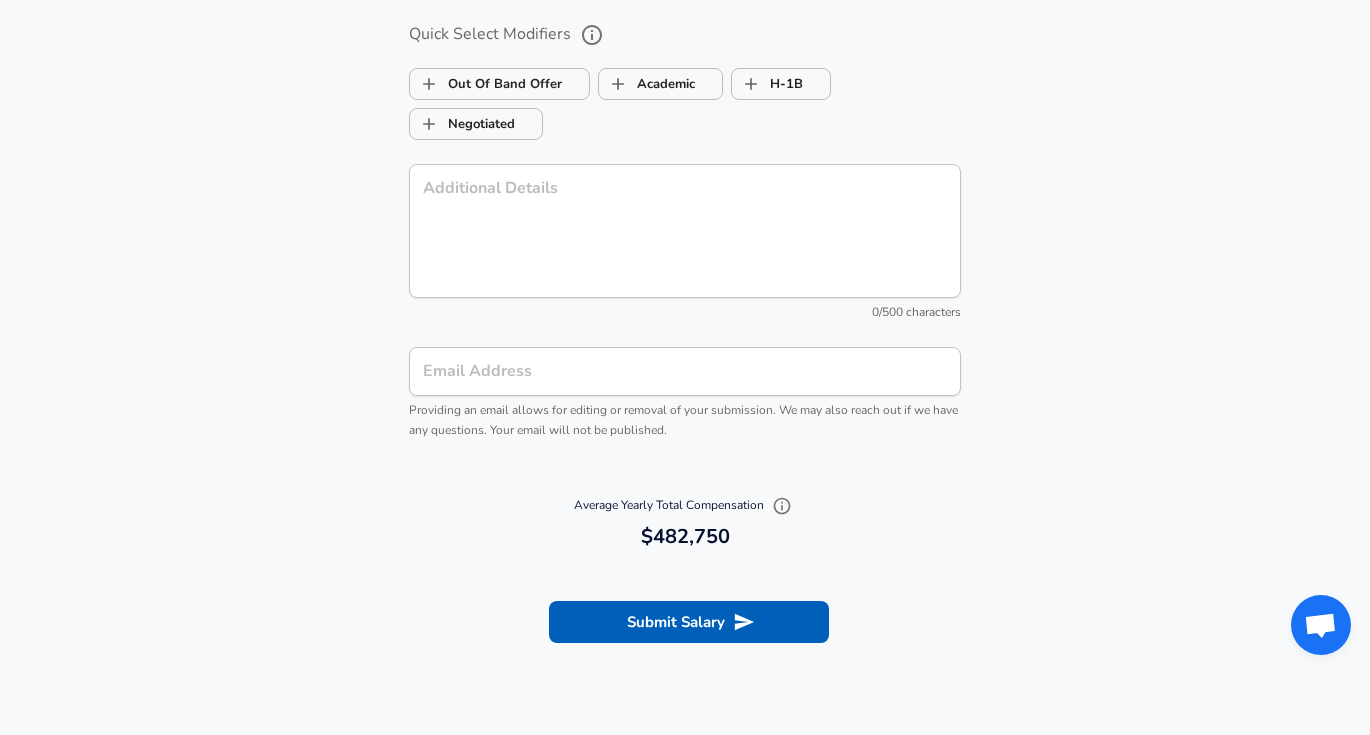 type 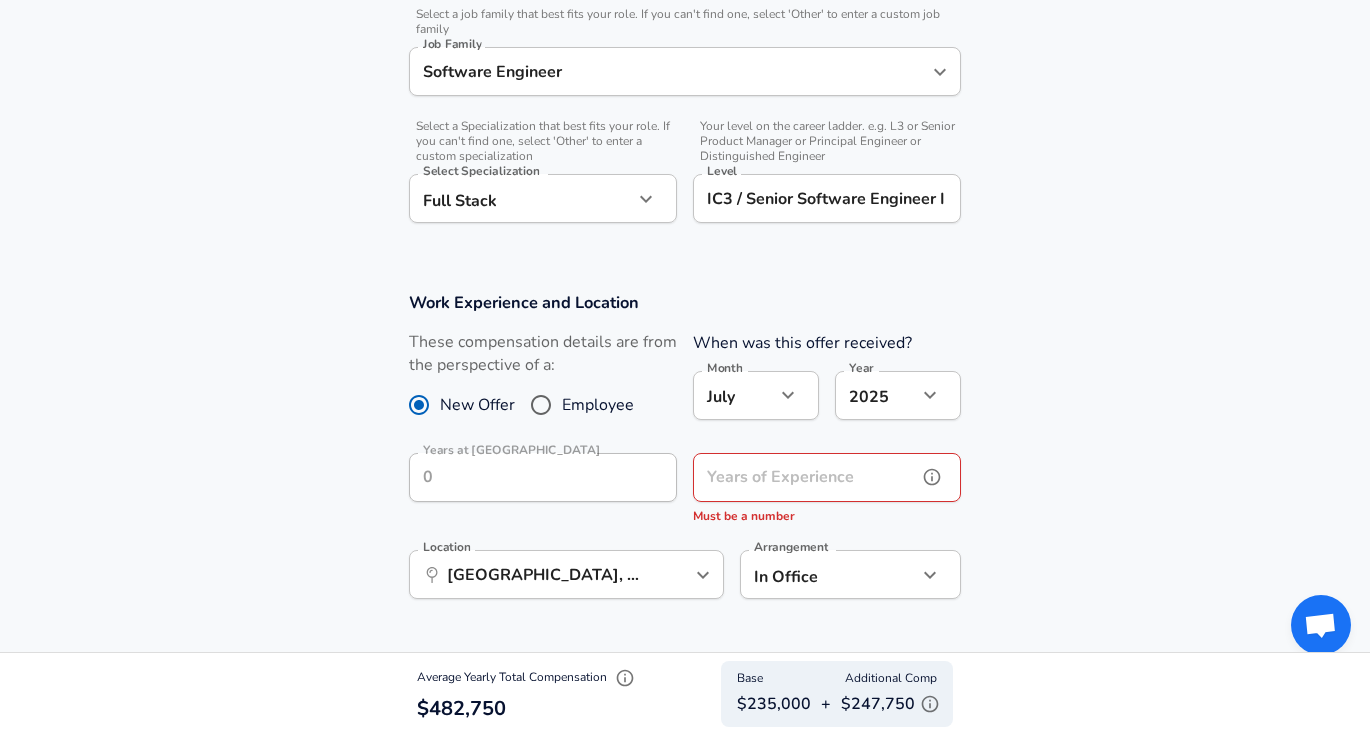 click on "Years of Experience" at bounding box center [805, 477] 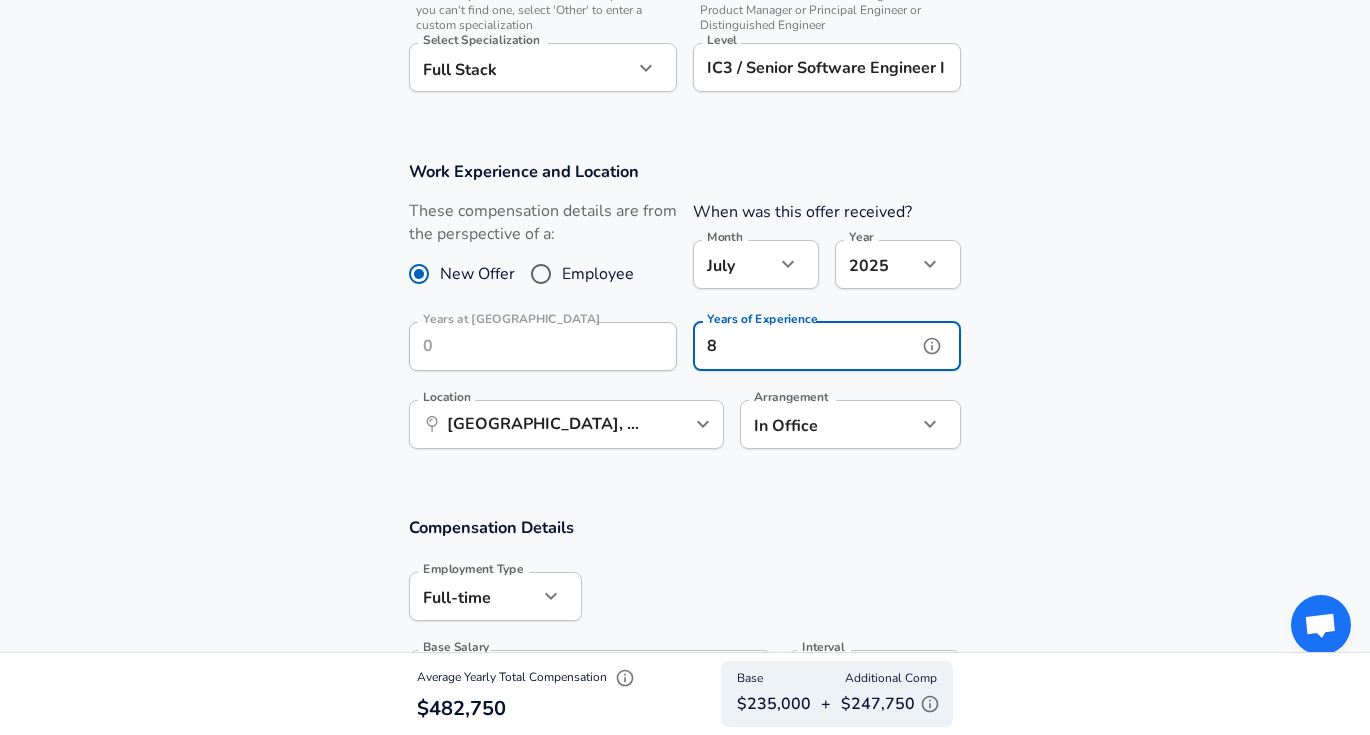 scroll, scrollTop: 761, scrollLeft: 0, axis: vertical 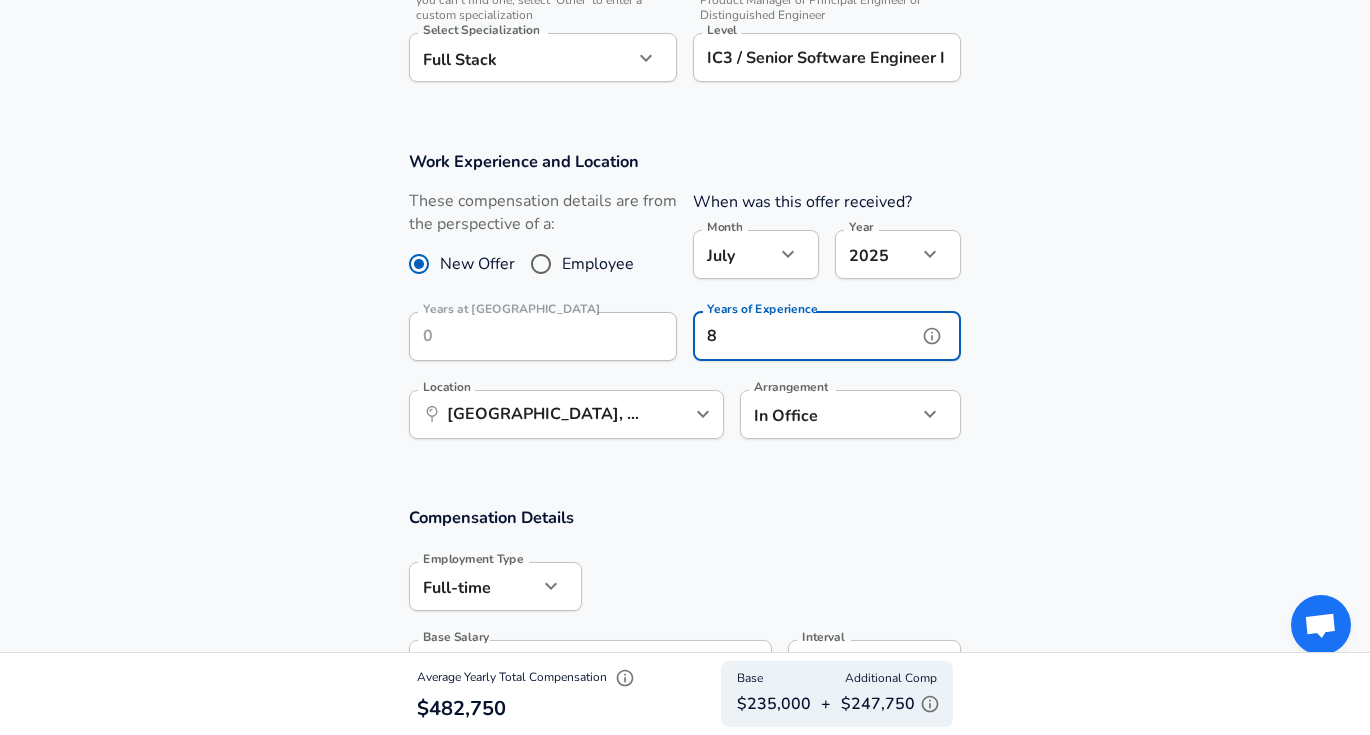 type on "8" 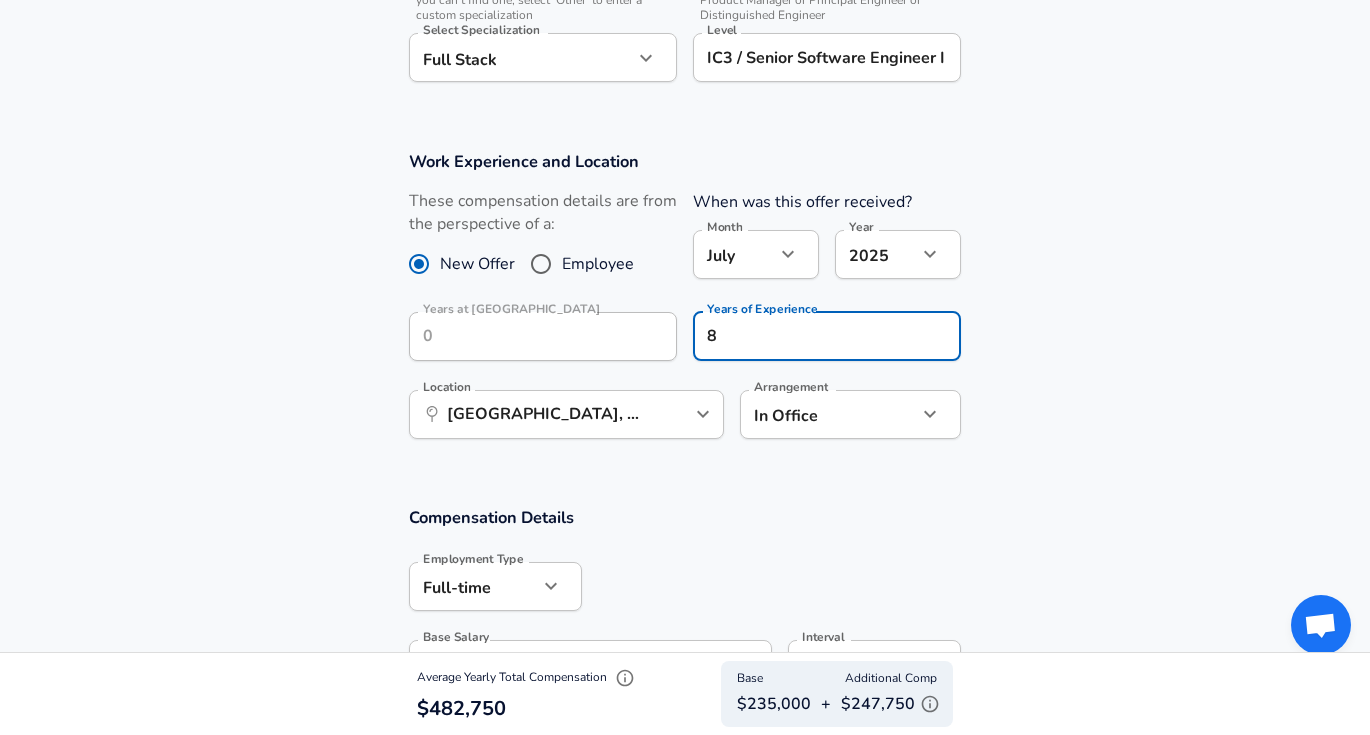 click on "Restart Add Your Salary Upload your offer letter   to verify your submission Enhance Privacy and Anonymity No Automatically hides specific fields until there are enough submissions to safely display the full details.   More Details Based on your submission and the data points that we have already collected, we will automatically hide and anonymize specific fields if there aren't enough data points to remain sufficiently anonymous. Company & Title Information   Enter the company you received your offer from Company Snowflake Company   Select the title that closest resembles your official title. This should be similar to the title that was present on your offer letter. Title Senior Software Engineer I Title   Select a job family that best fits your role. If you can't find one, select 'Other' to enter a custom job family Job Family Software Engineer Job Family   Select a Specialization that best fits your role. If you can't find one, select 'Other' to enter a custom specialization Select Specialization   Level 7" at bounding box center [685, -394] 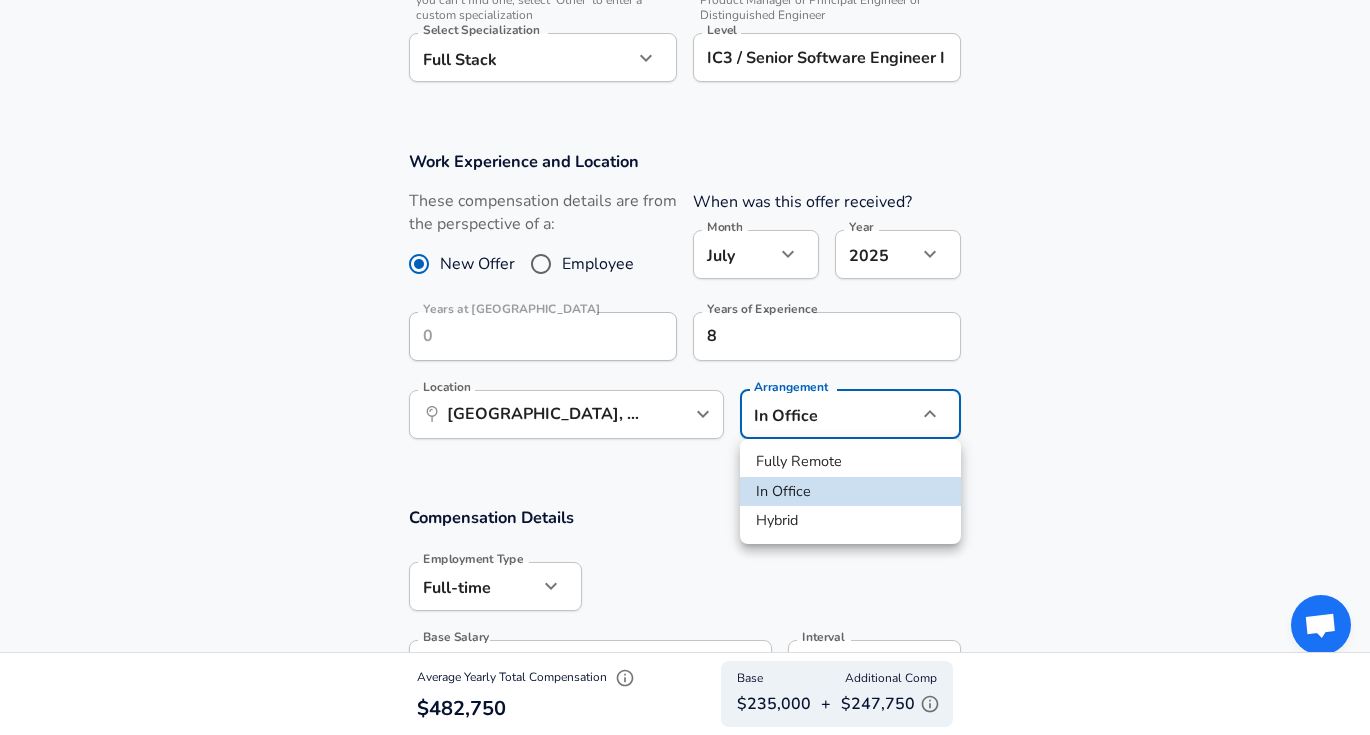 click on "Hybrid" at bounding box center (850, 521) 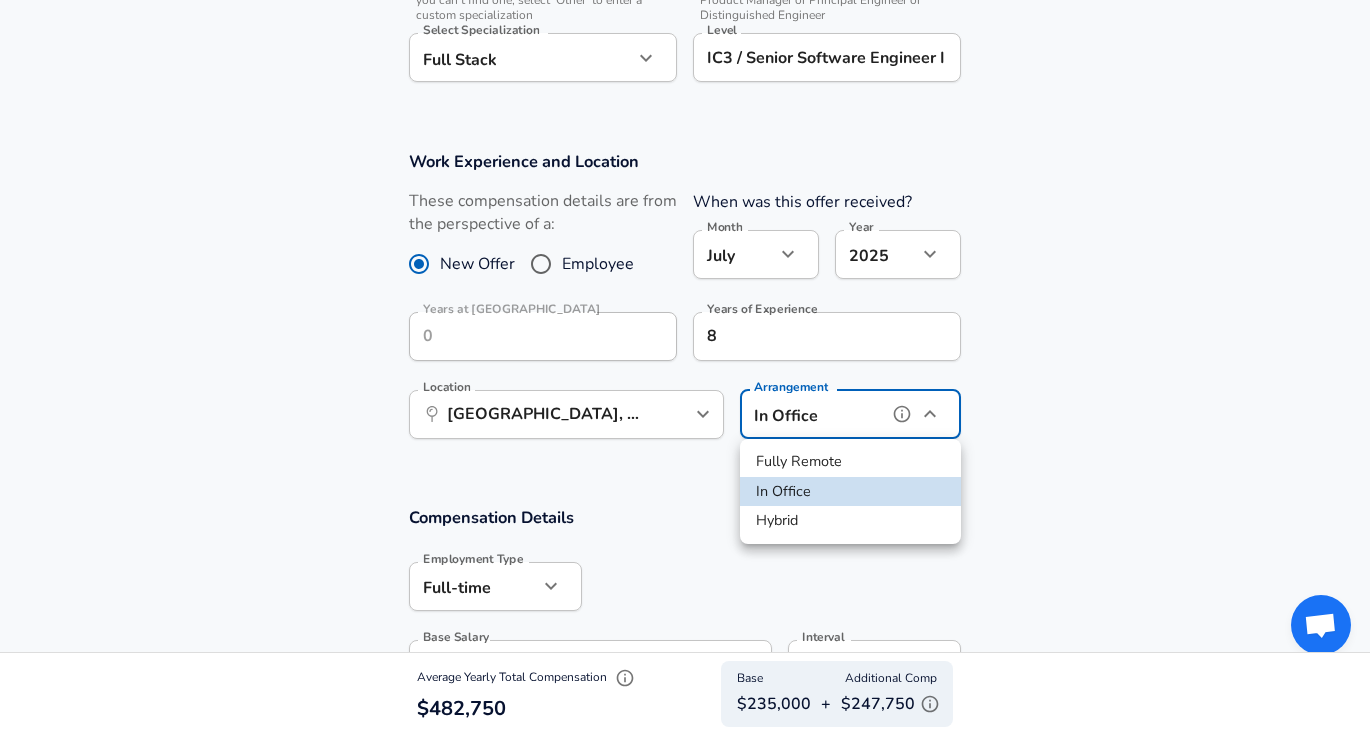 type on "hybrid" 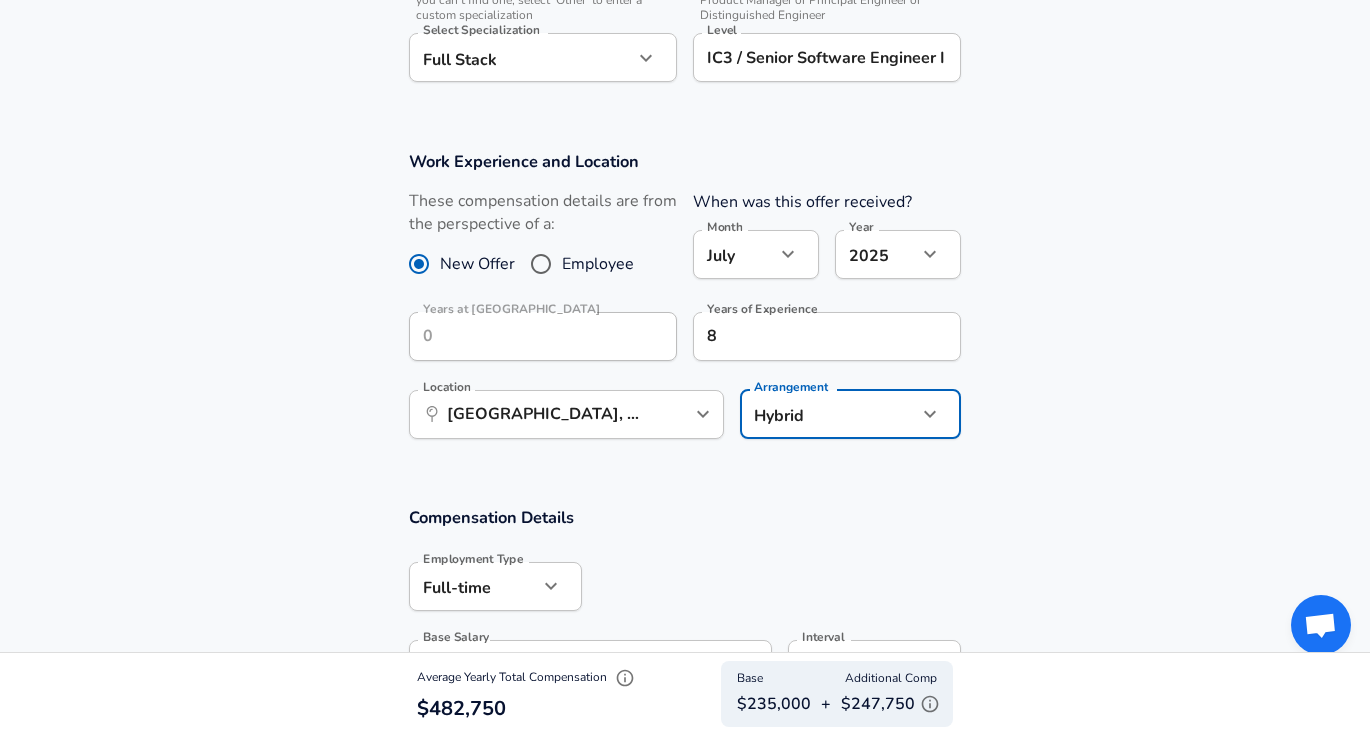 click on "Compensation Details" at bounding box center [685, 517] 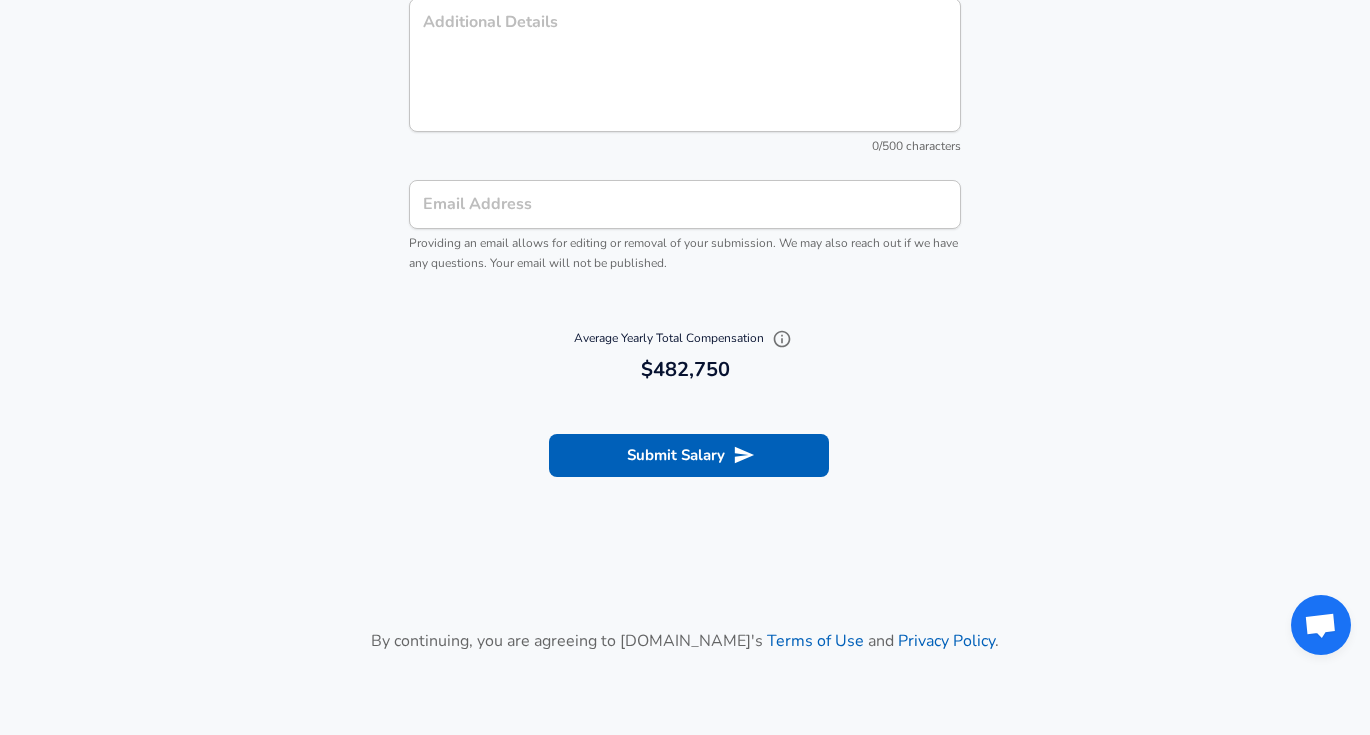 scroll, scrollTop: 2581, scrollLeft: 0, axis: vertical 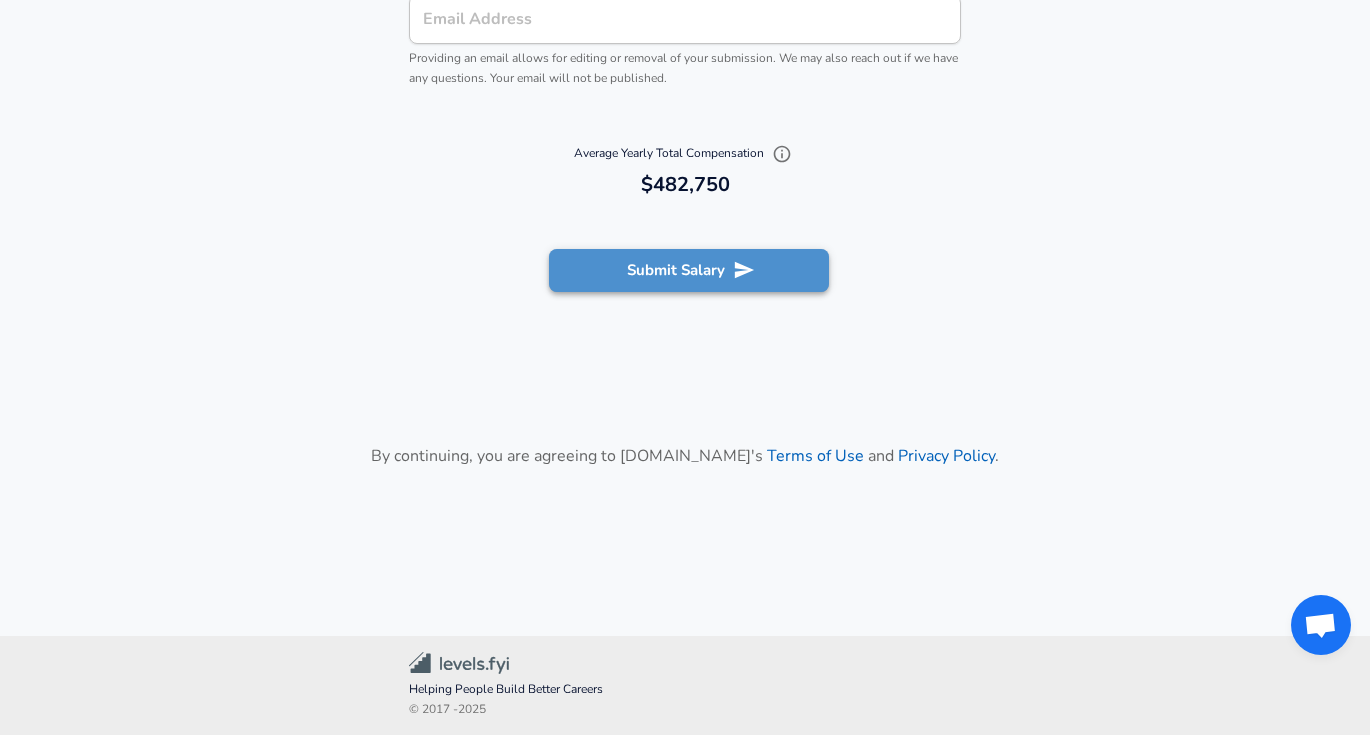 click on "Submit Salary" at bounding box center (689, 270) 